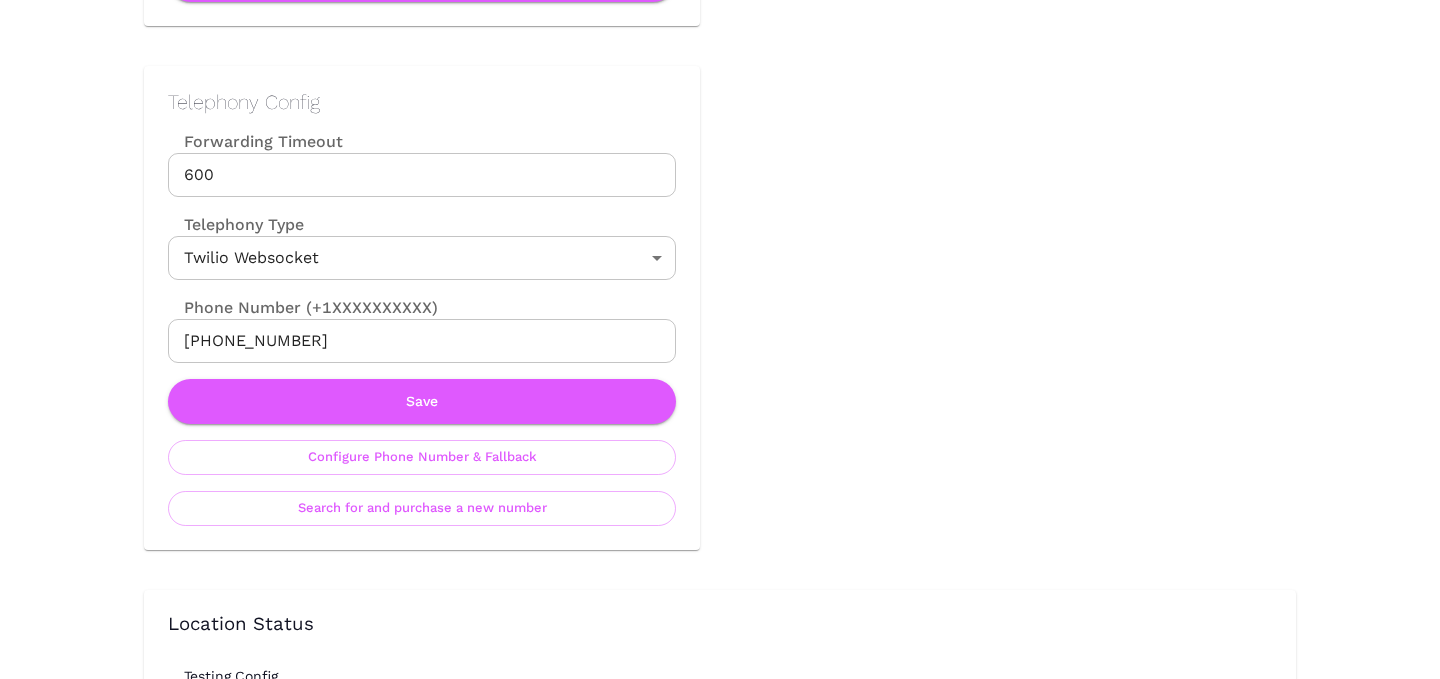 scroll, scrollTop: 906, scrollLeft: 0, axis: vertical 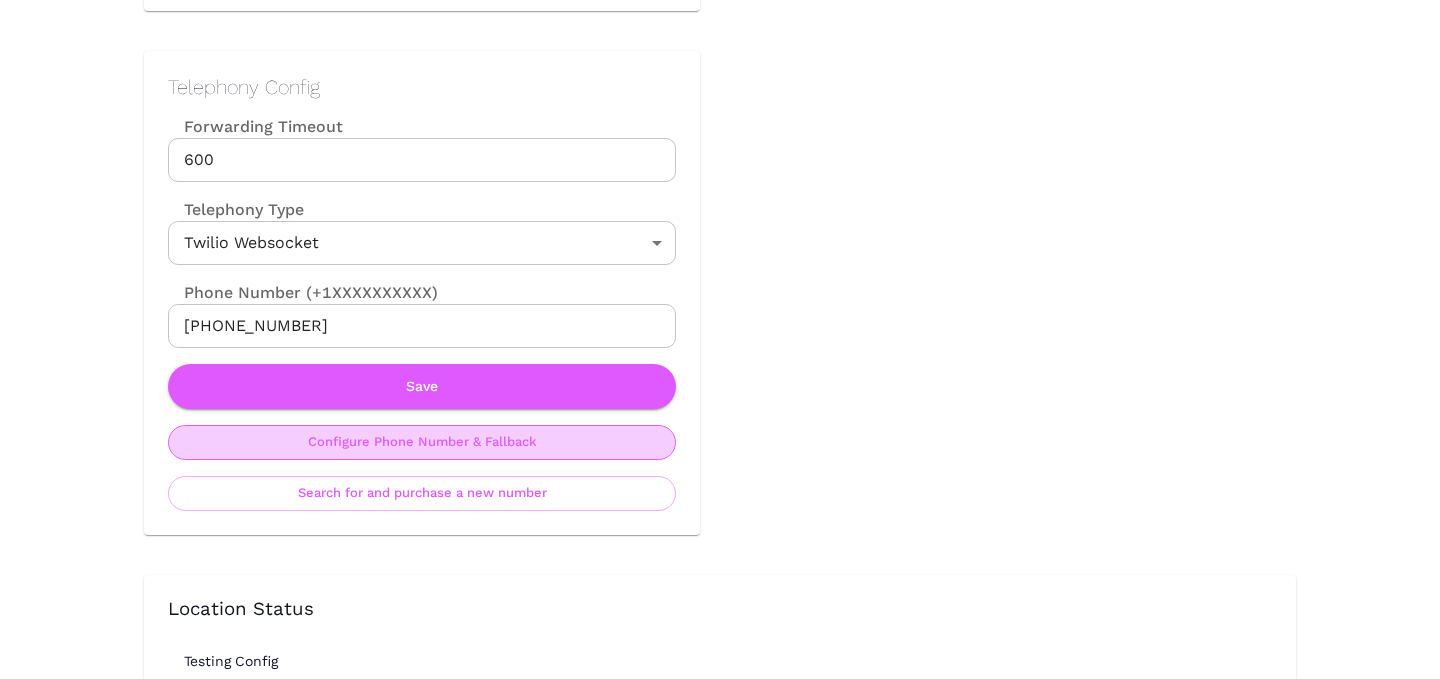 click on "Configure Phone Number & Fallback" at bounding box center (422, 442) 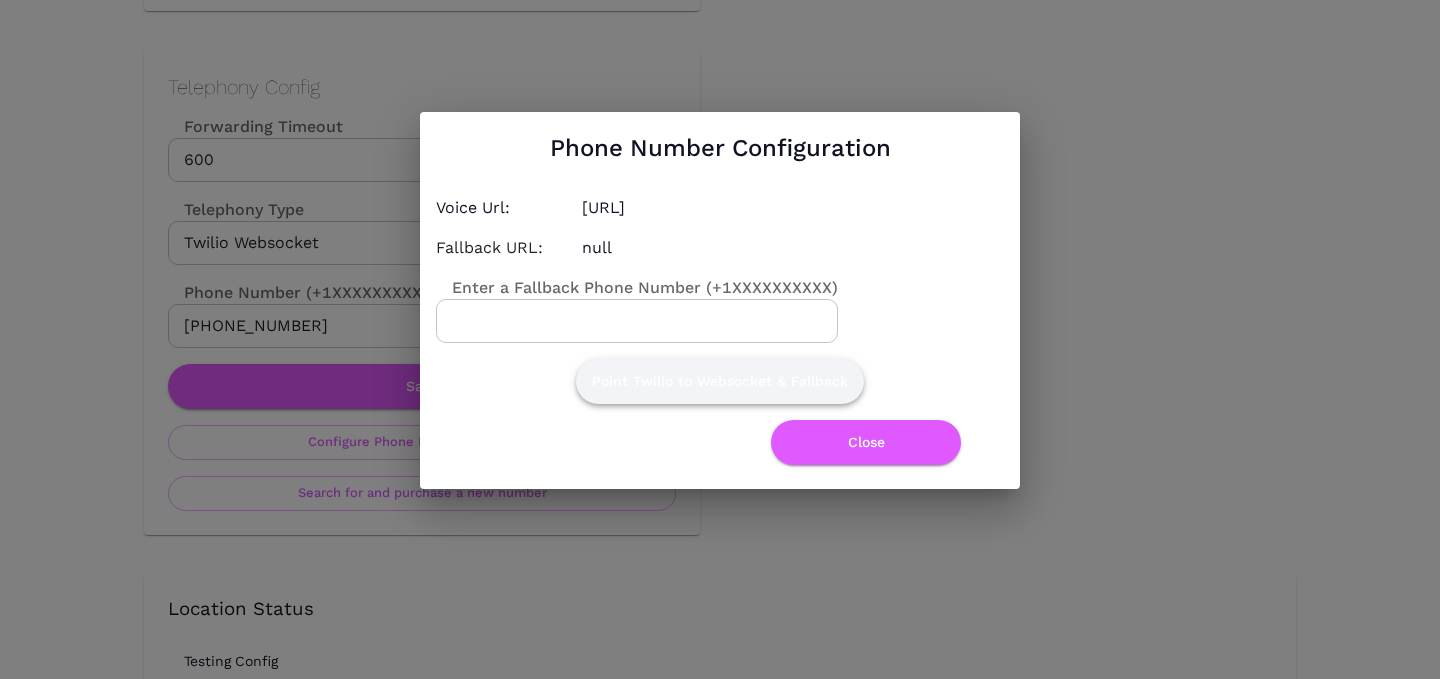 click on "Point Twilio to Websocket & Fallback" at bounding box center [720, 381] 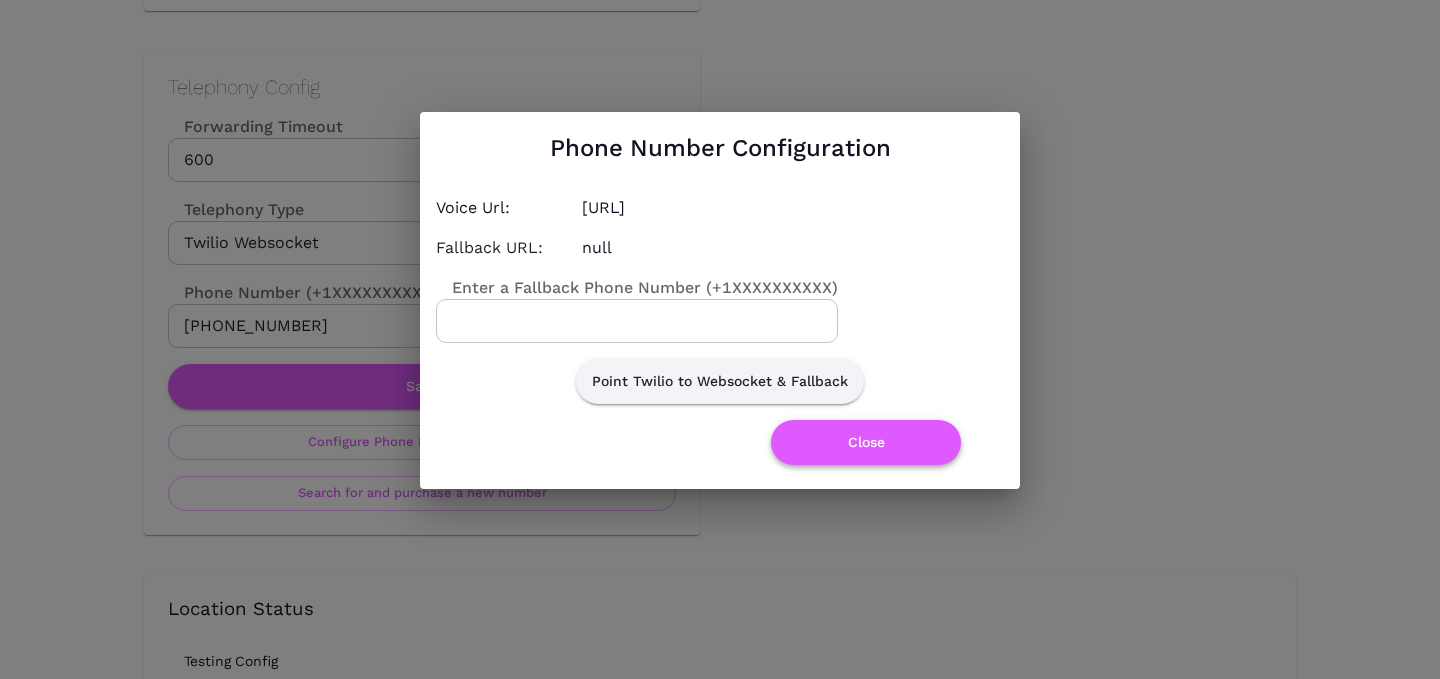 click on "Close" at bounding box center [866, 442] 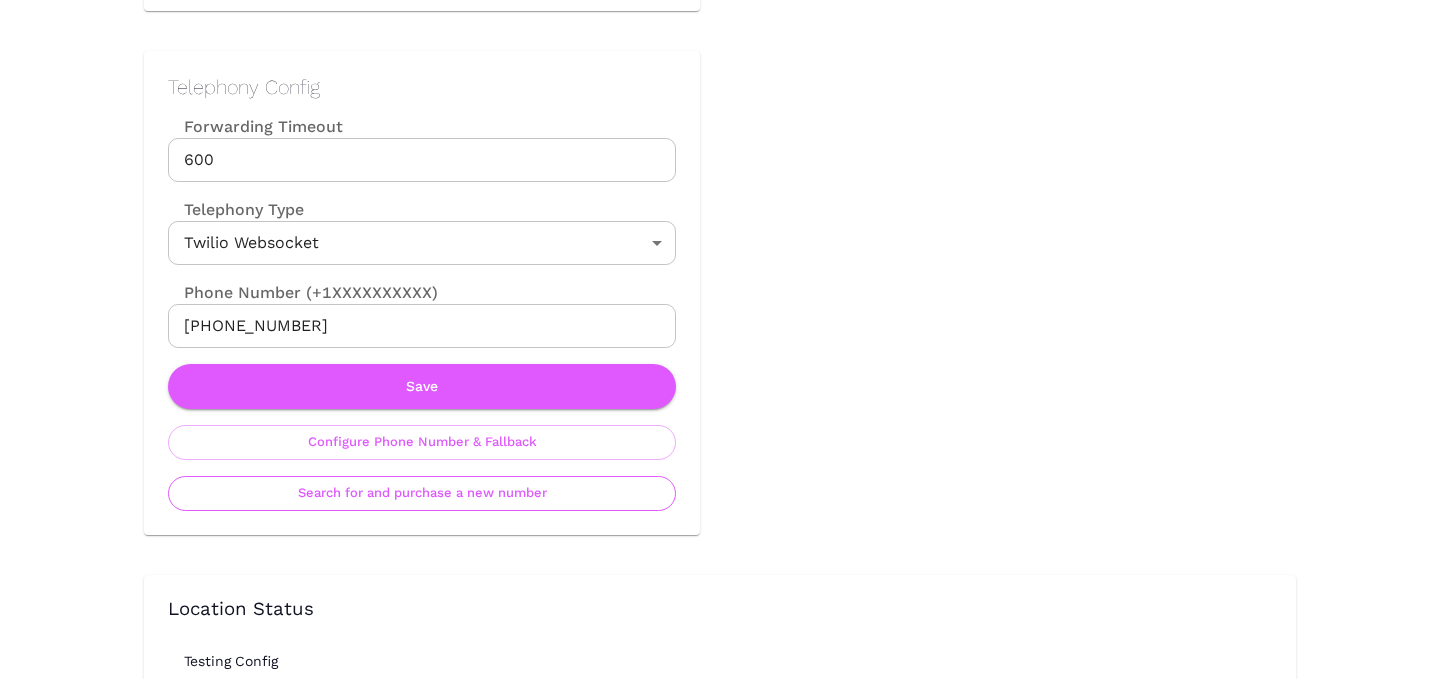 click on "Search for and purchase a new number" at bounding box center [422, 493] 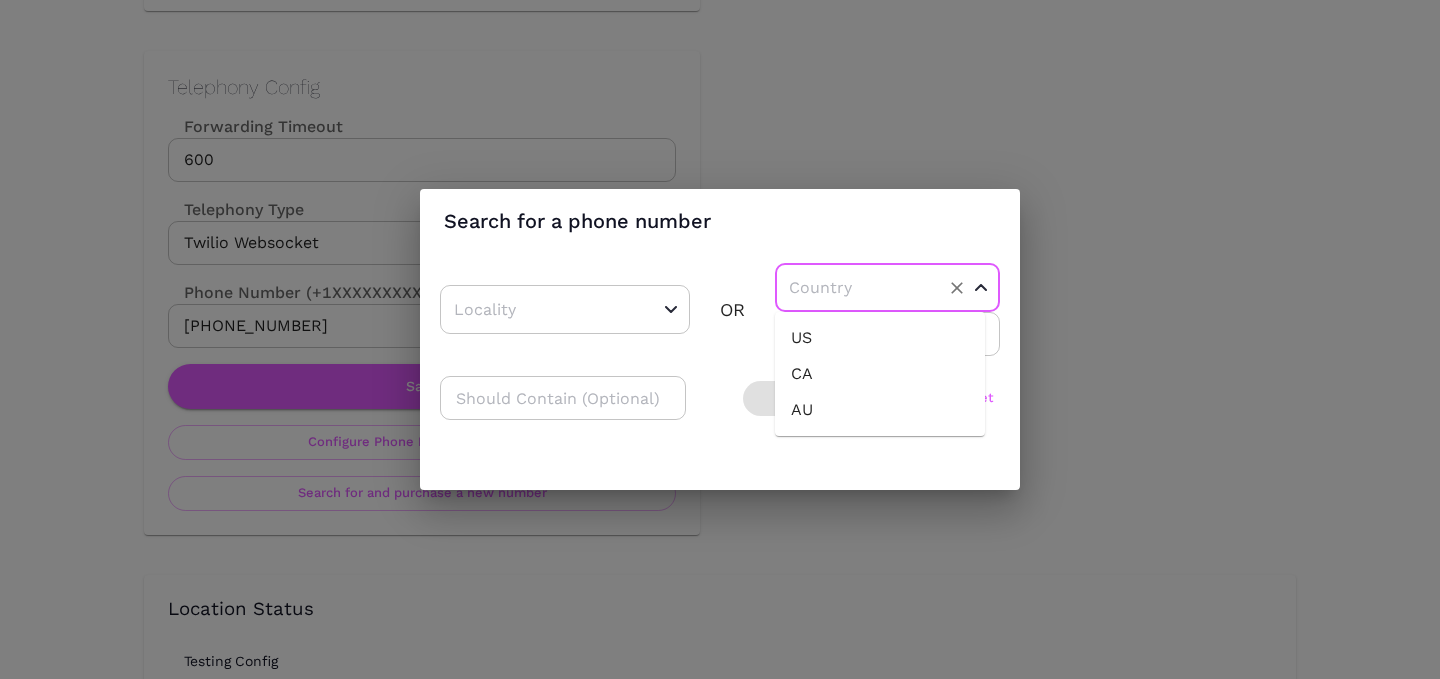 click at bounding box center (856, 287) 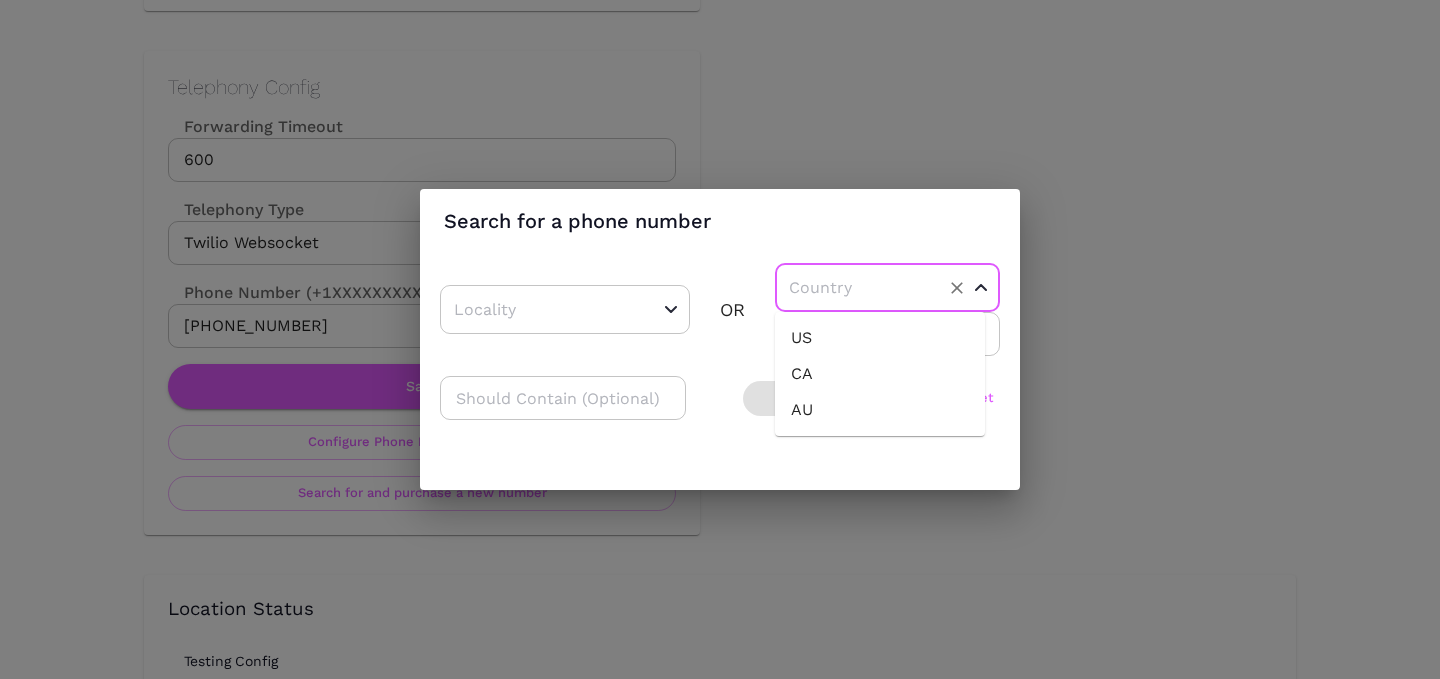click on "CA" at bounding box center [880, 374] 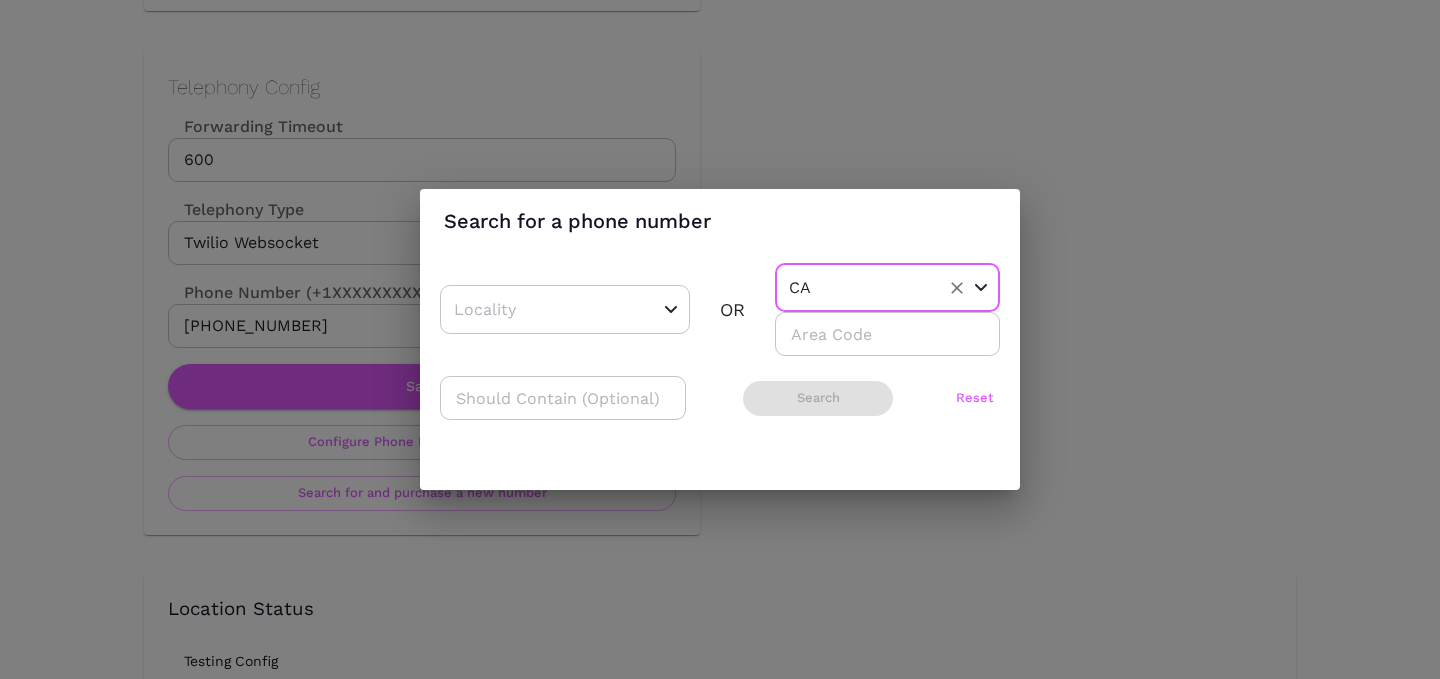 click at bounding box center [887, 334] 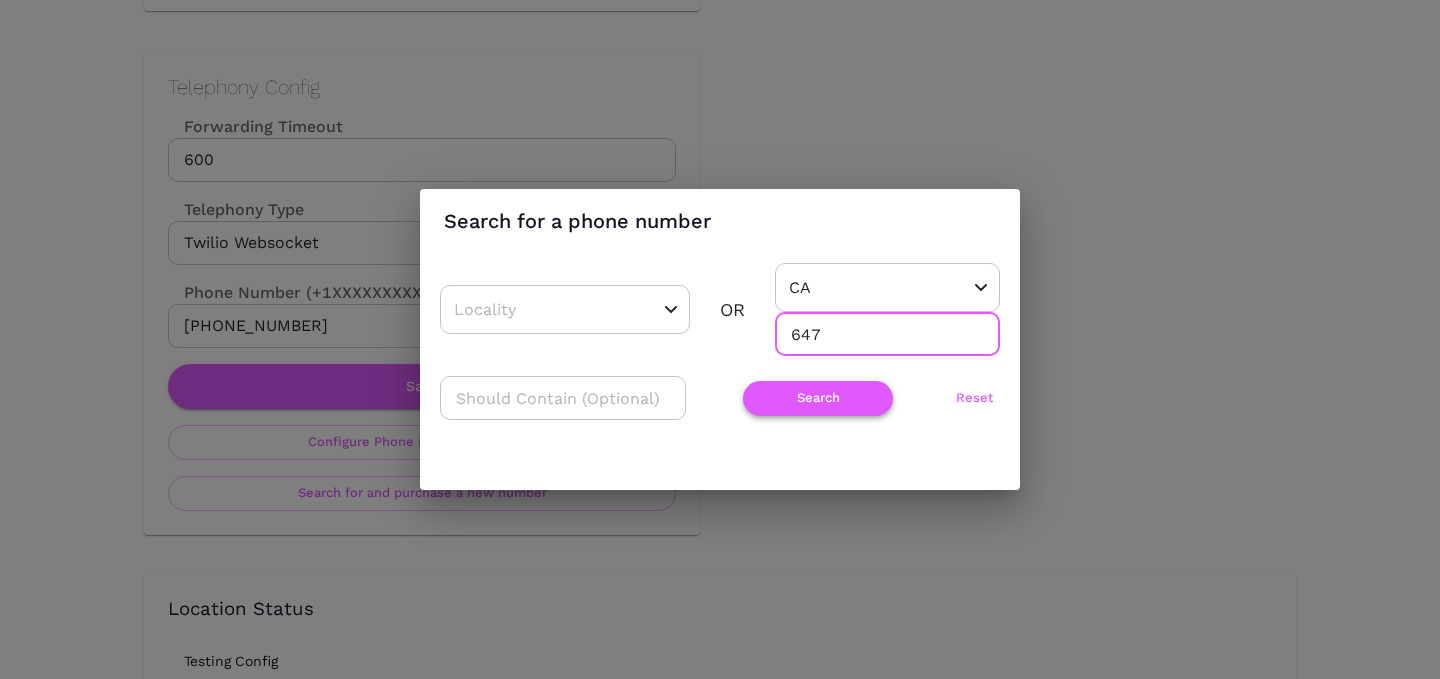 type on "647" 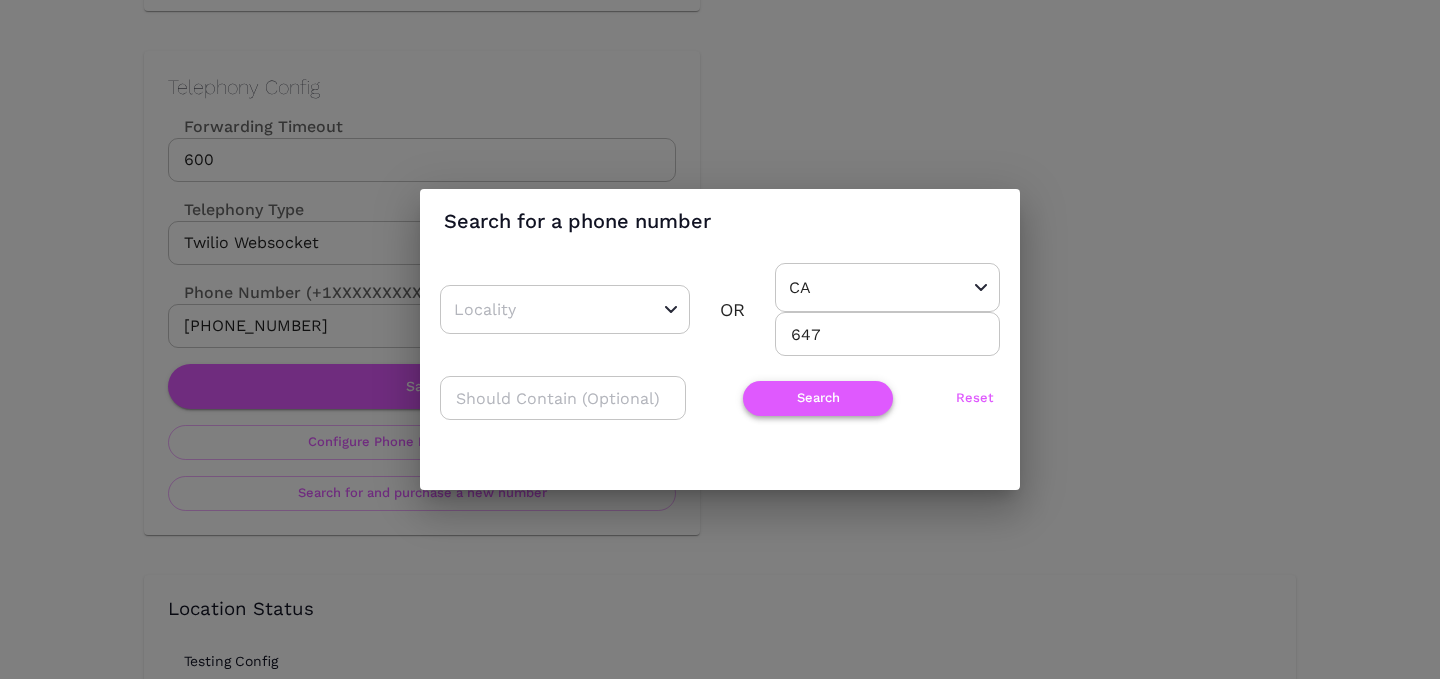 click on "Search" at bounding box center (818, 398) 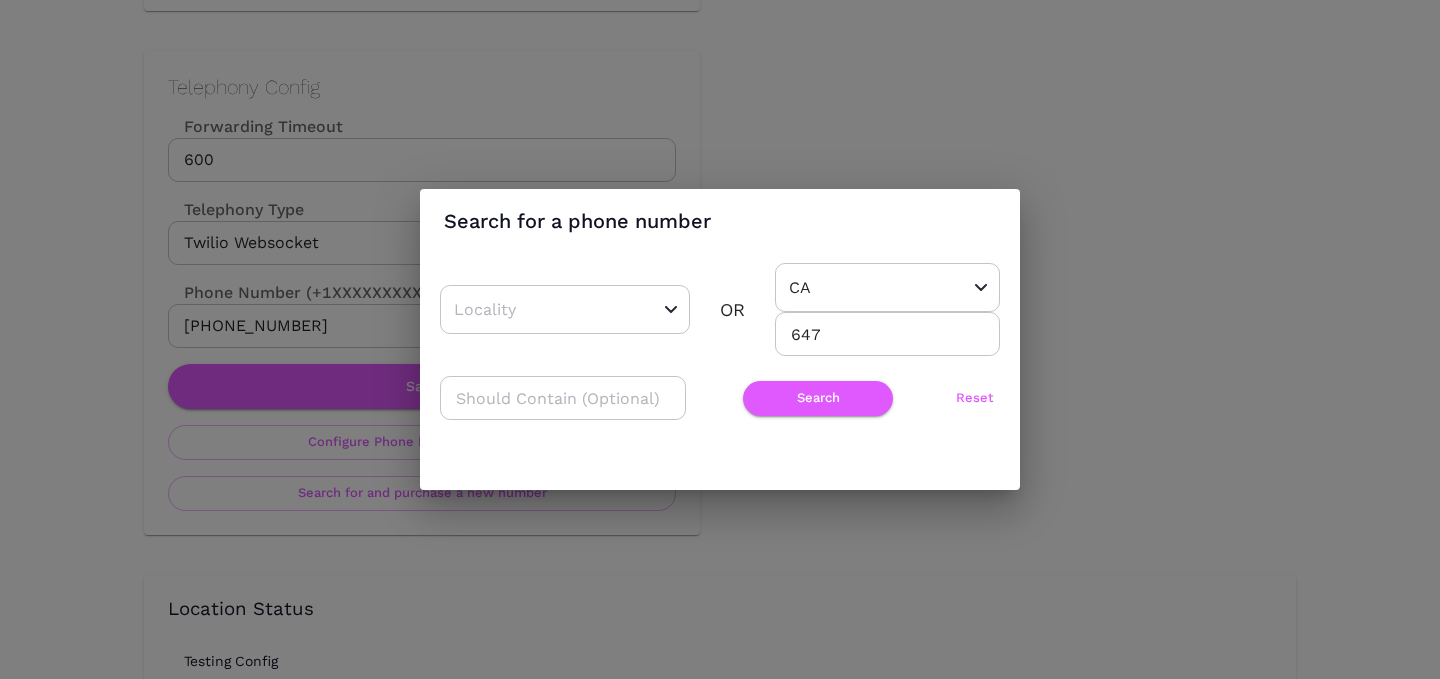 click on "Search for a phone number ​ OR CA ​ 647 ​ ​ Search Reset" at bounding box center (720, 339) 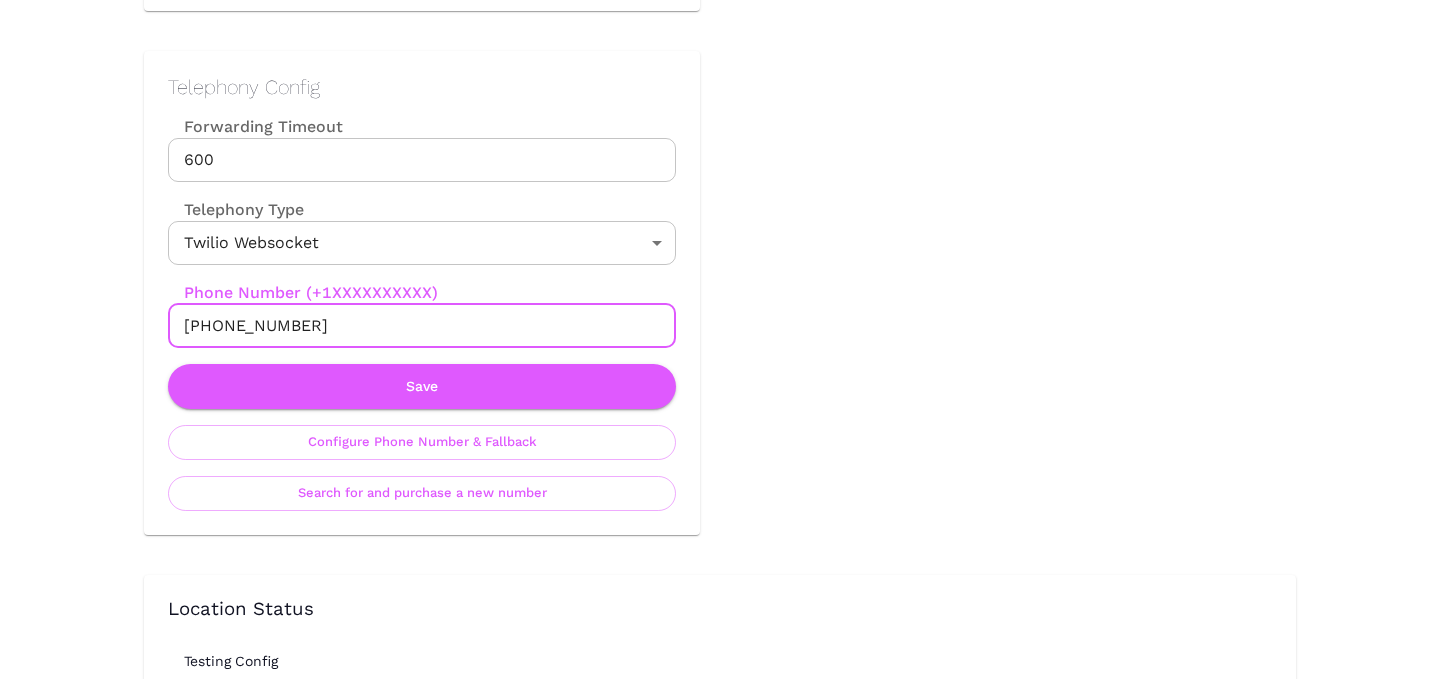 drag, startPoint x: 191, startPoint y: 324, endPoint x: 370, endPoint y: 326, distance: 179.01117 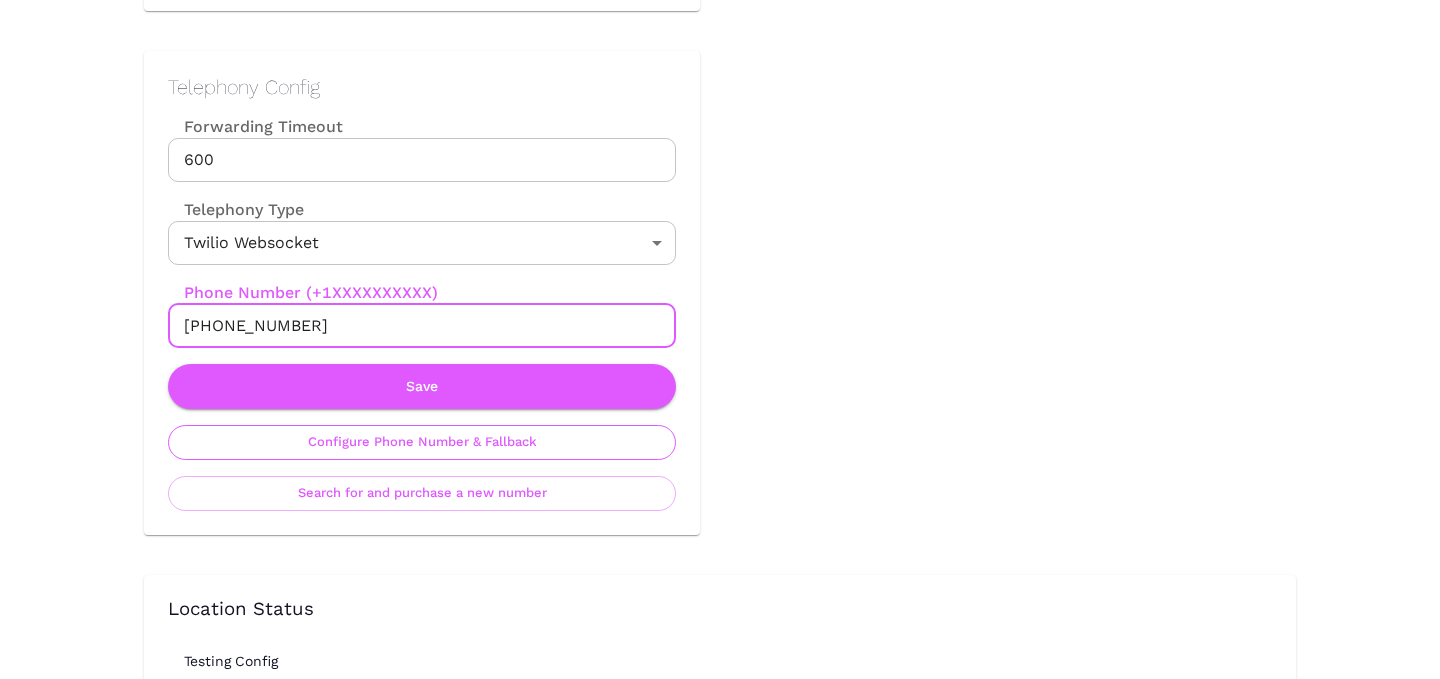 click on "Configure Phone Number & Fallback" at bounding box center (422, 442) 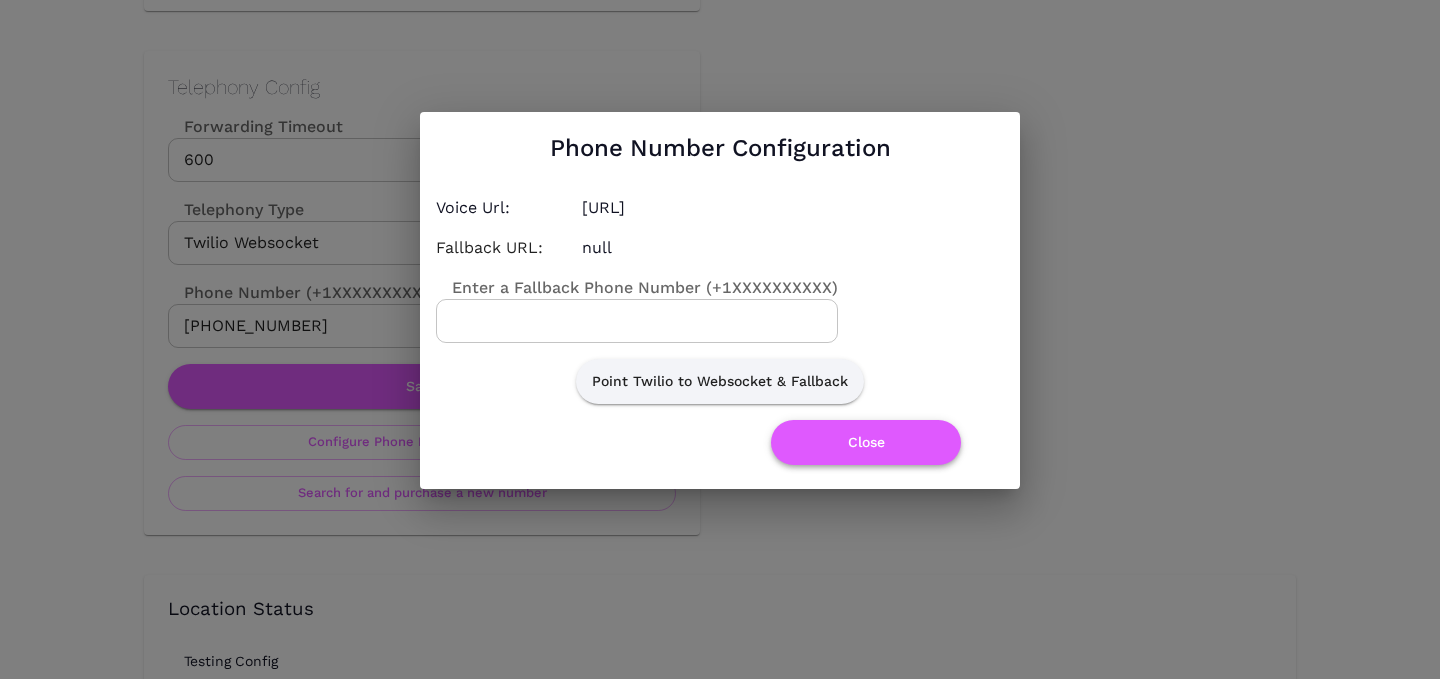 click on "Close" at bounding box center [866, 442] 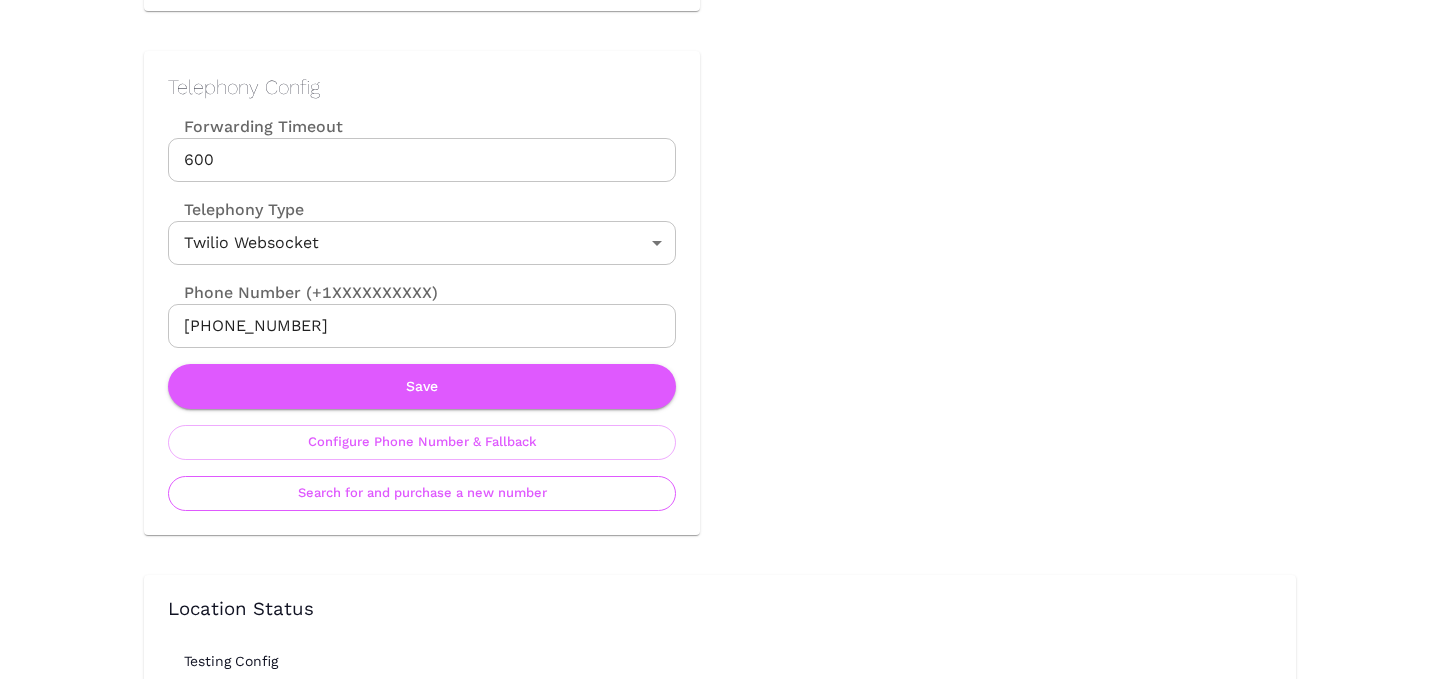 click on "Search for and purchase a new number" at bounding box center [422, 493] 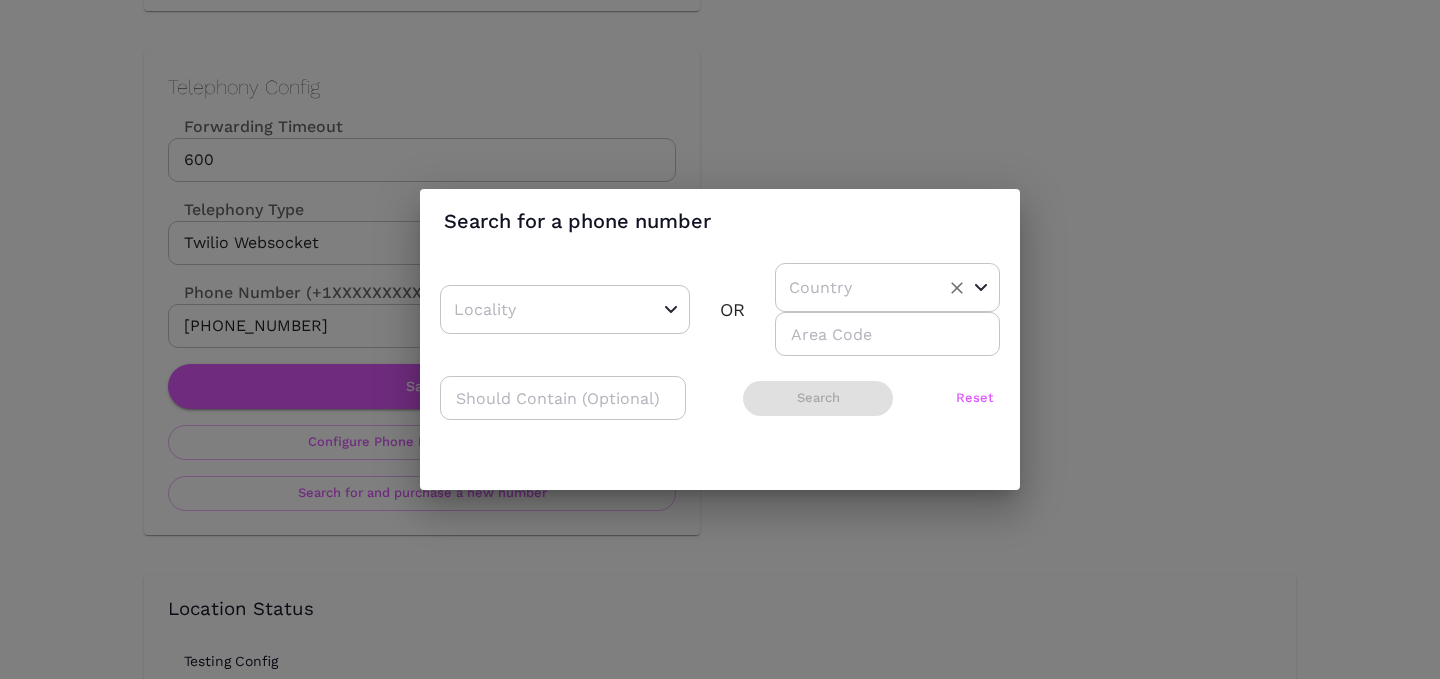 click at bounding box center [856, 287] 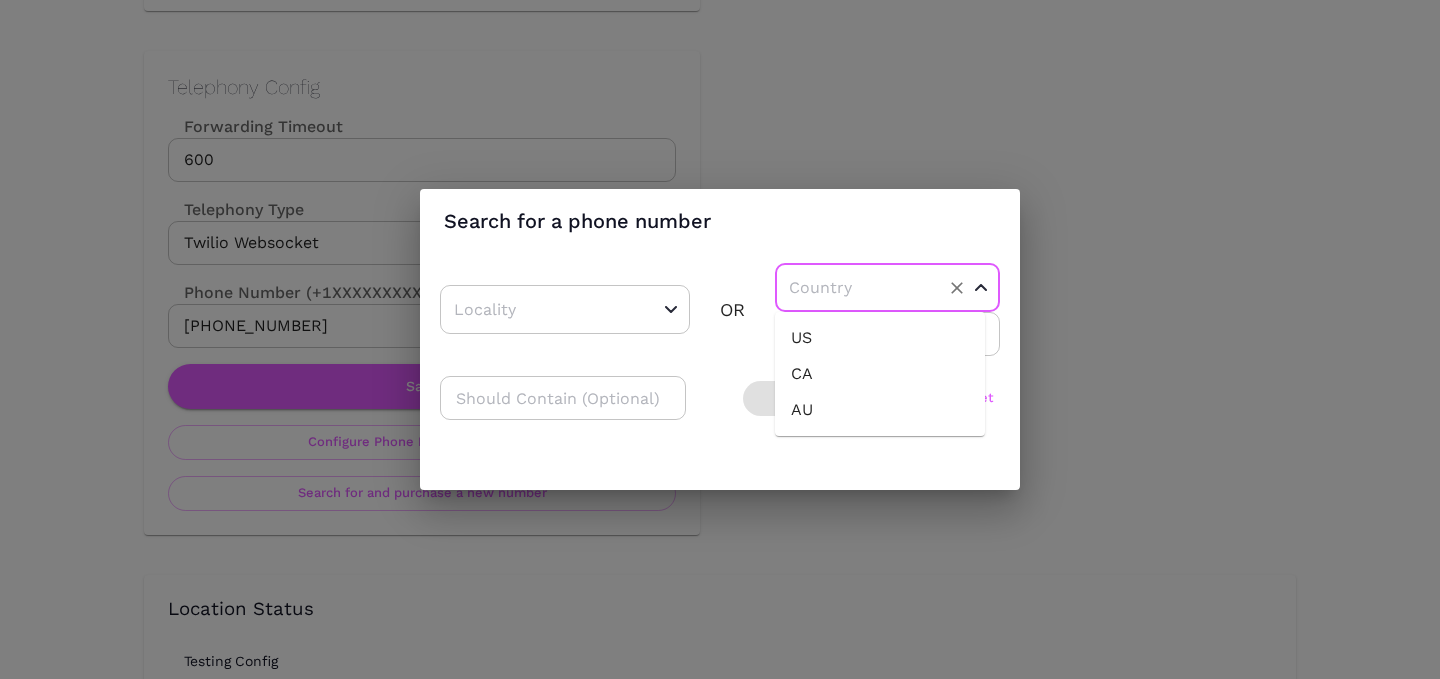 click on "CA" at bounding box center [880, 374] 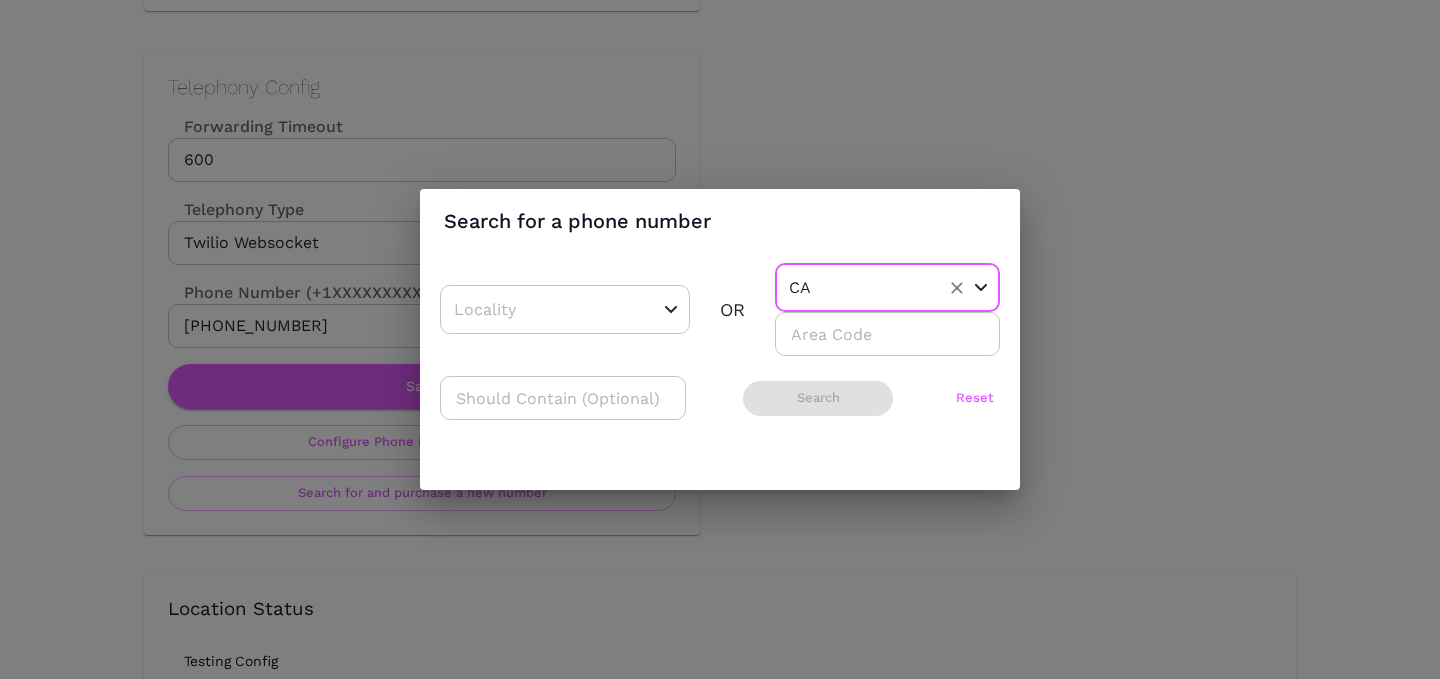 click at bounding box center (887, 334) 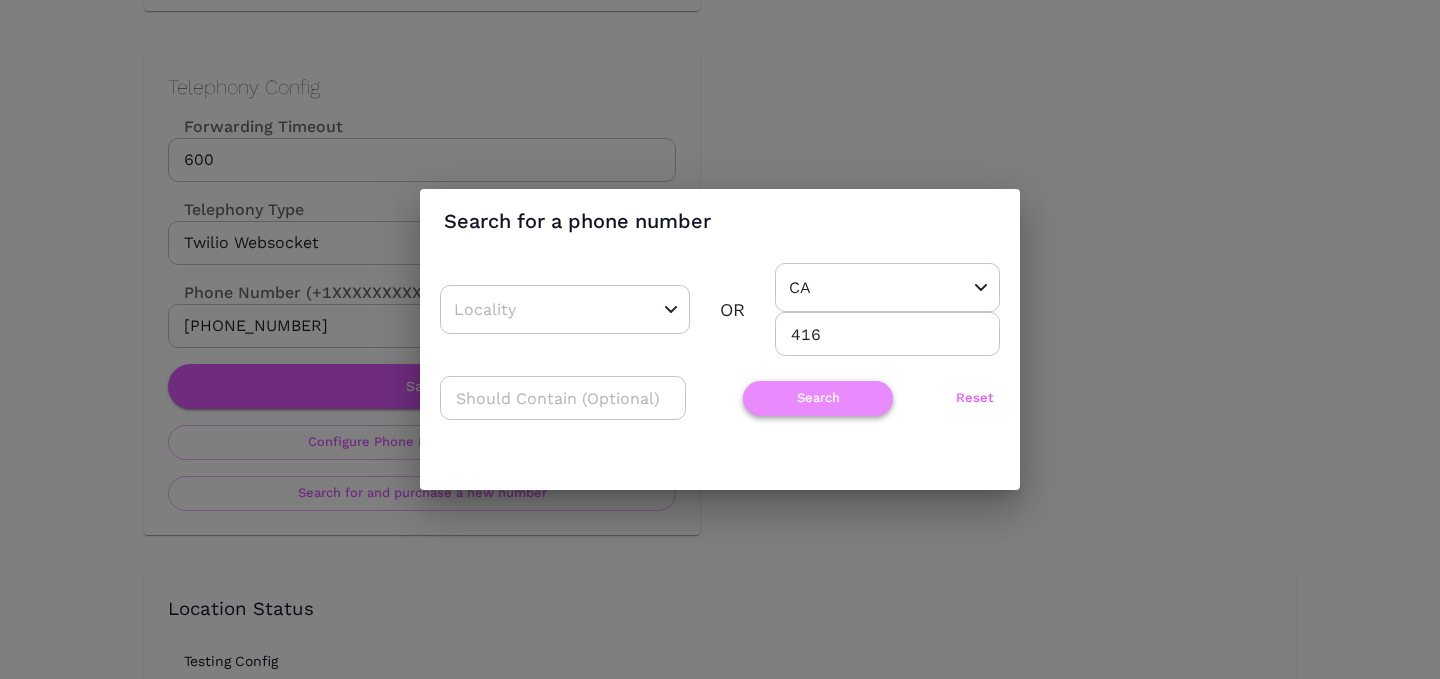 click on "Search" at bounding box center [818, 398] 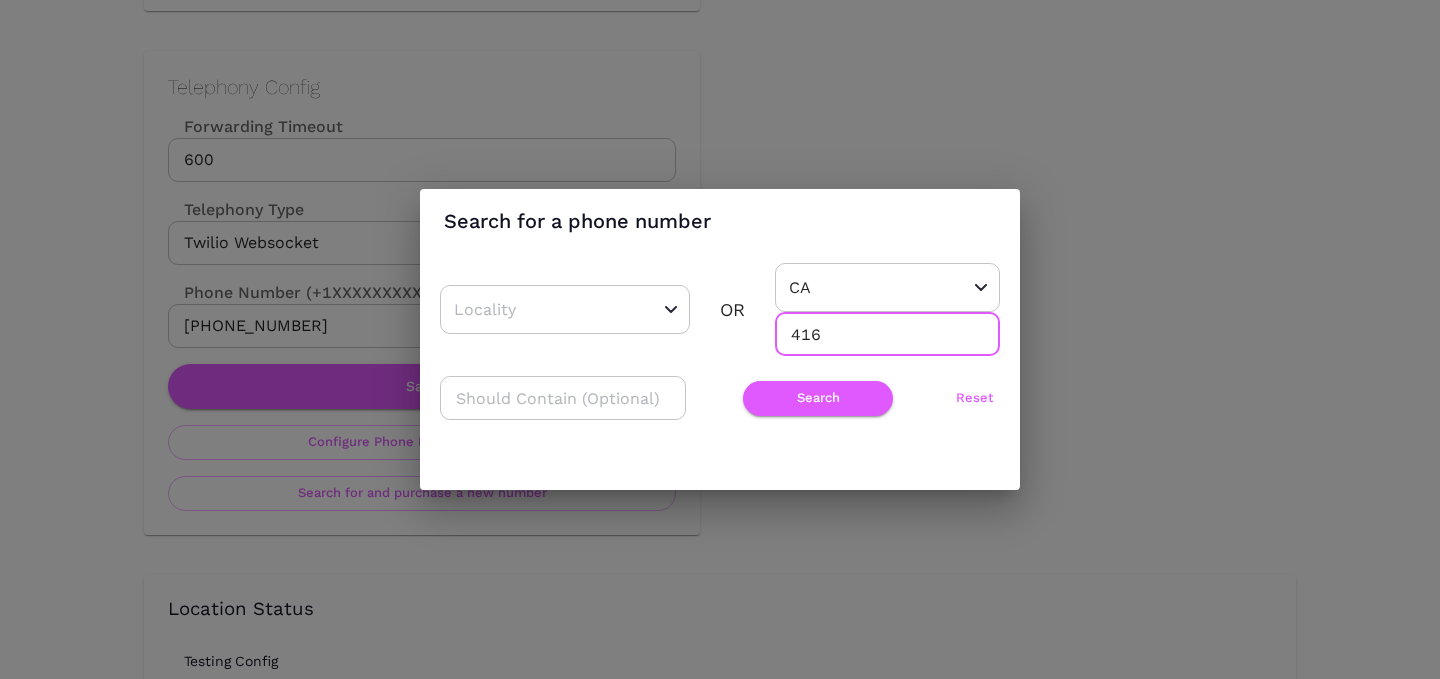 drag, startPoint x: 800, startPoint y: 333, endPoint x: 889, endPoint y: 336, distance: 89.050545 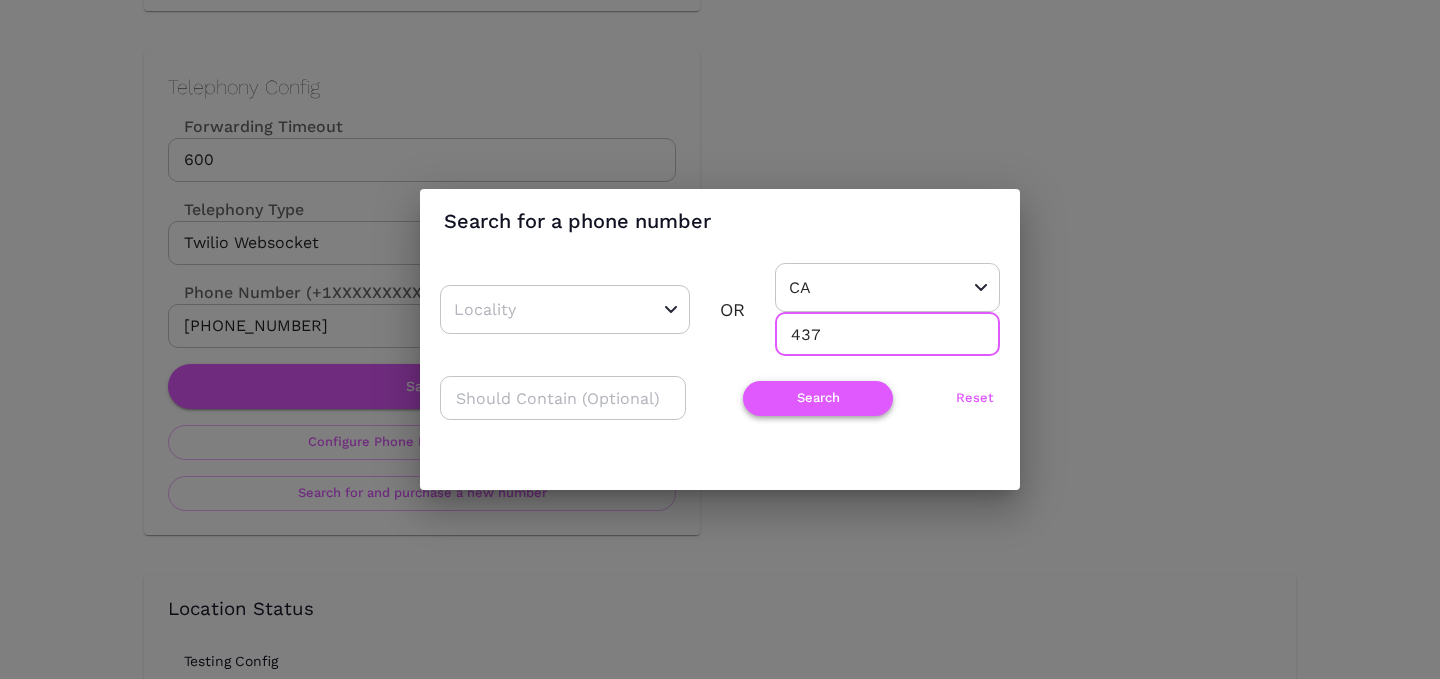 type on "437" 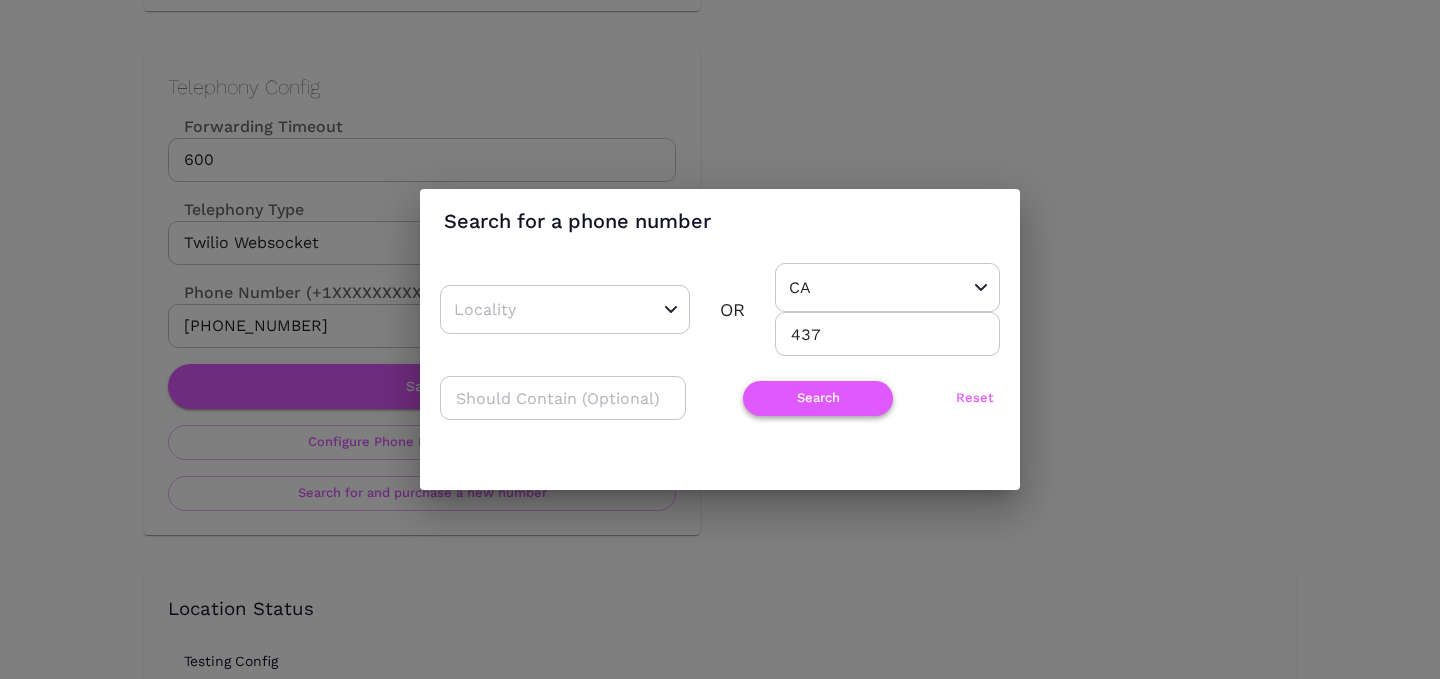 click on "Search" at bounding box center [818, 398] 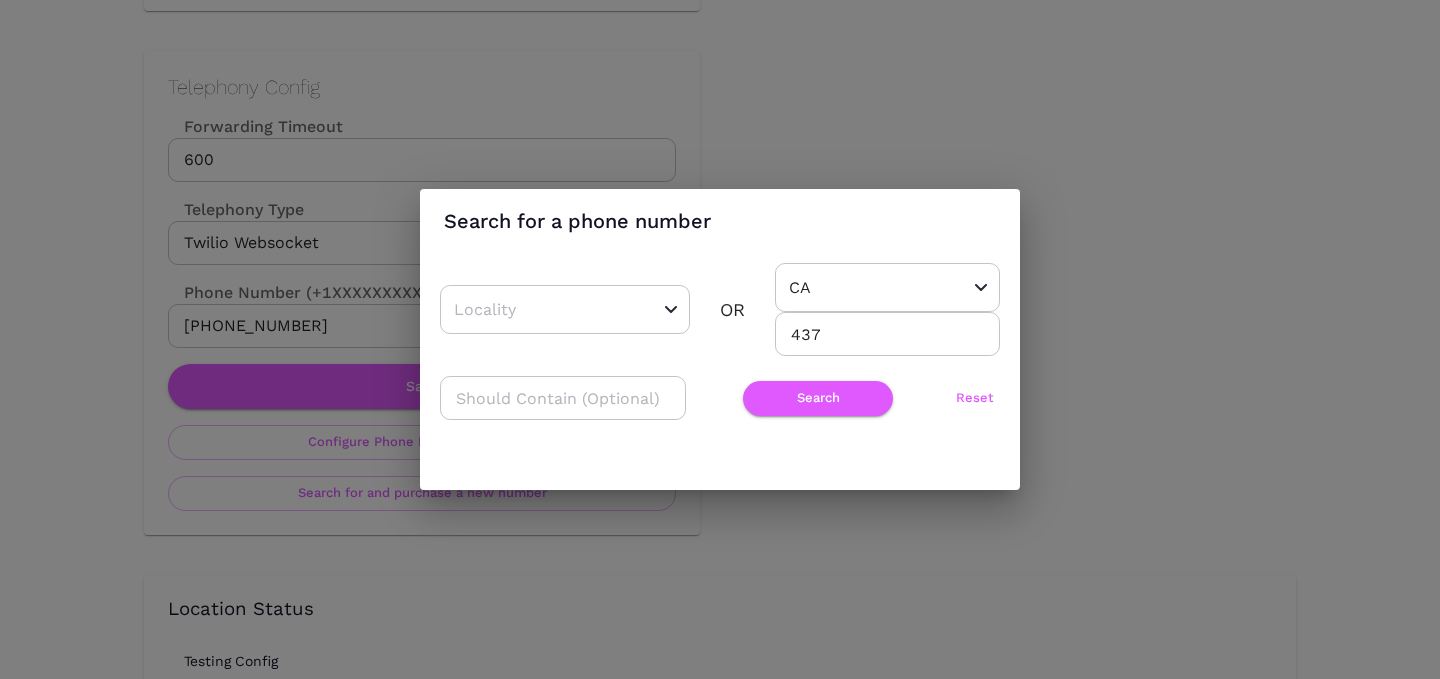 click on "Search for a phone number ​ OR CA ​ 437 ​ ​ Search Reset" at bounding box center [720, 339] 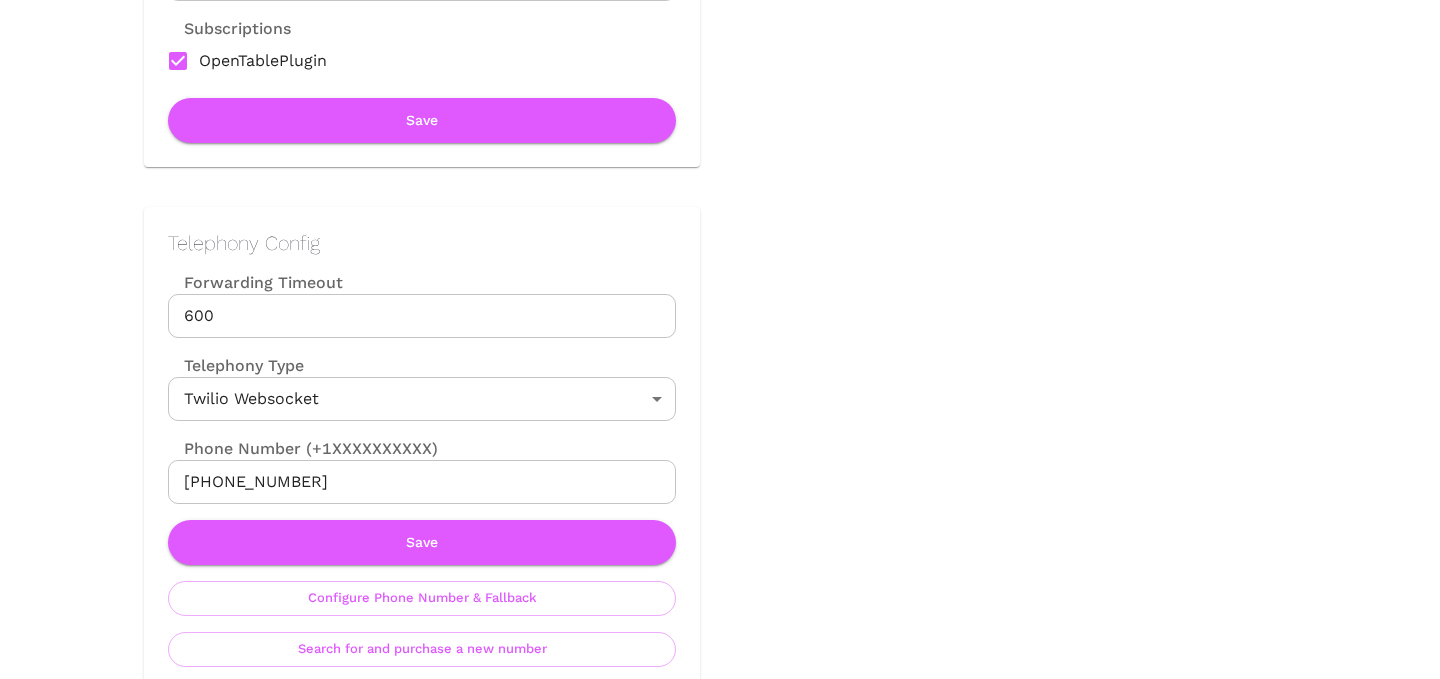 scroll, scrollTop: 793, scrollLeft: 0, axis: vertical 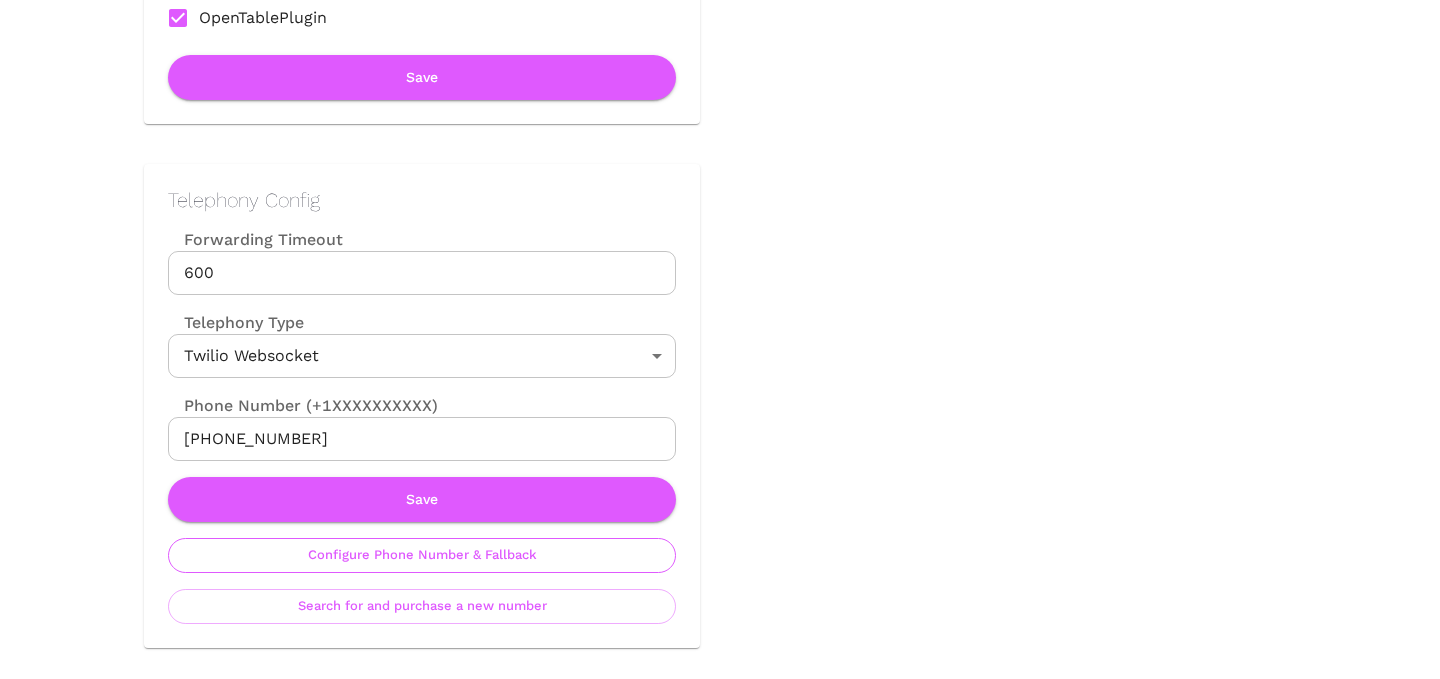 click on "Configure Phone Number & Fallback" at bounding box center [422, 555] 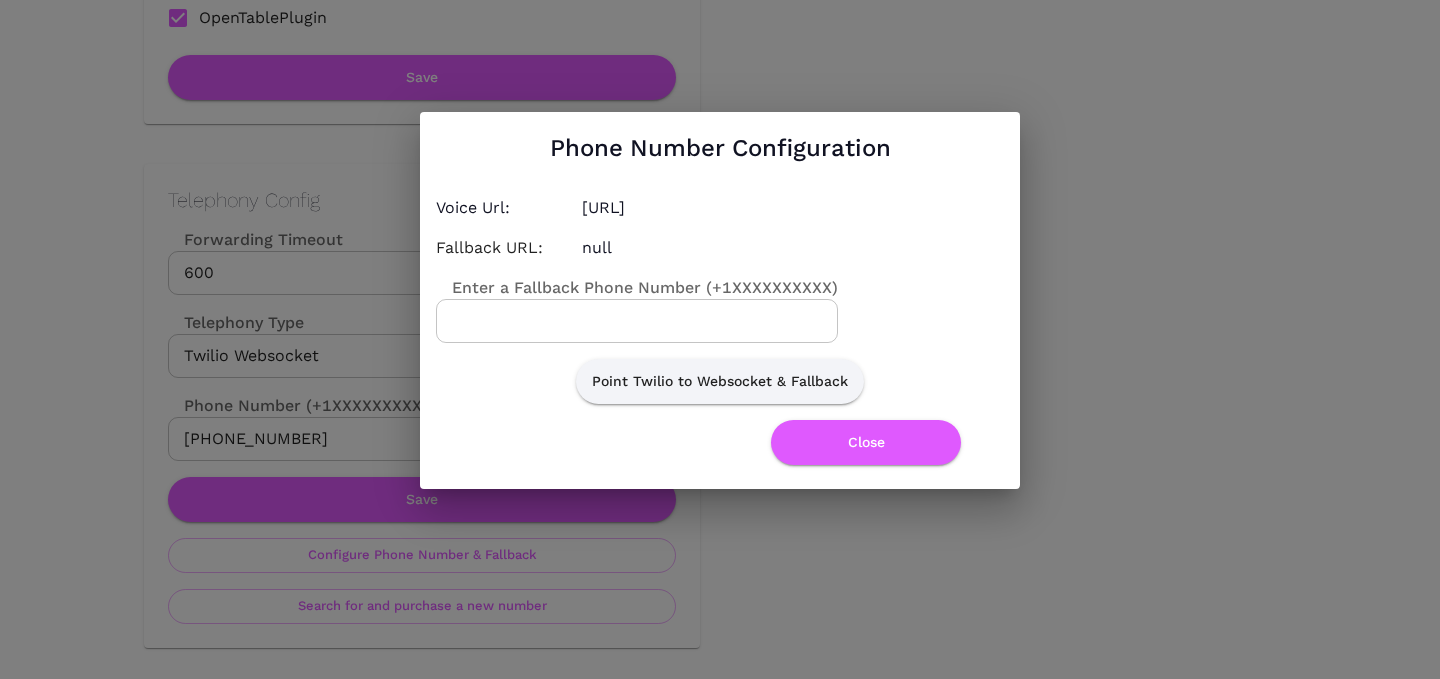 click on "Phone Number Configuration Voice Url: [URL] Fallback URL: null Enter a Fallback Phone Number (+1XXXXXXXXXX) Enter a Fallback Phone Number (+1XXXXXXXXXX) Point Twilio to Websocket & Fallback Close" at bounding box center [720, 300] 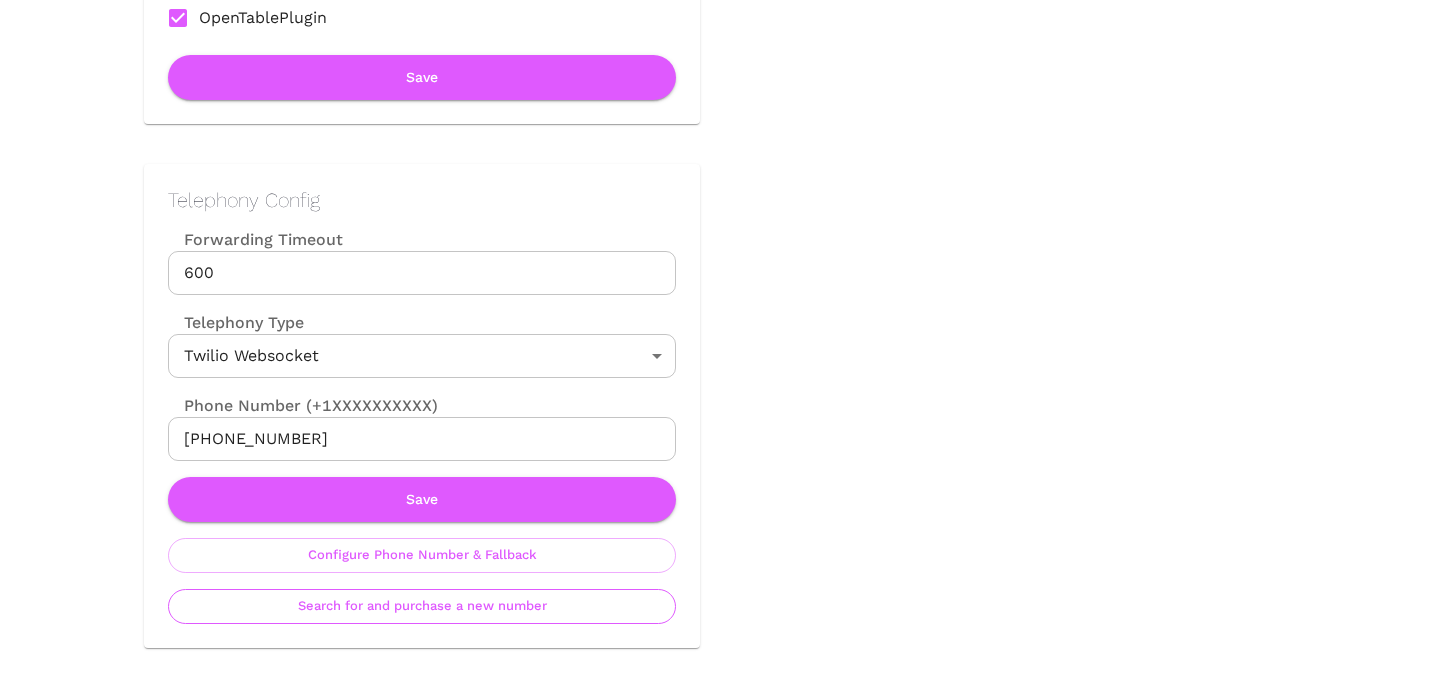 click on "Search for and purchase a new number" at bounding box center (422, 606) 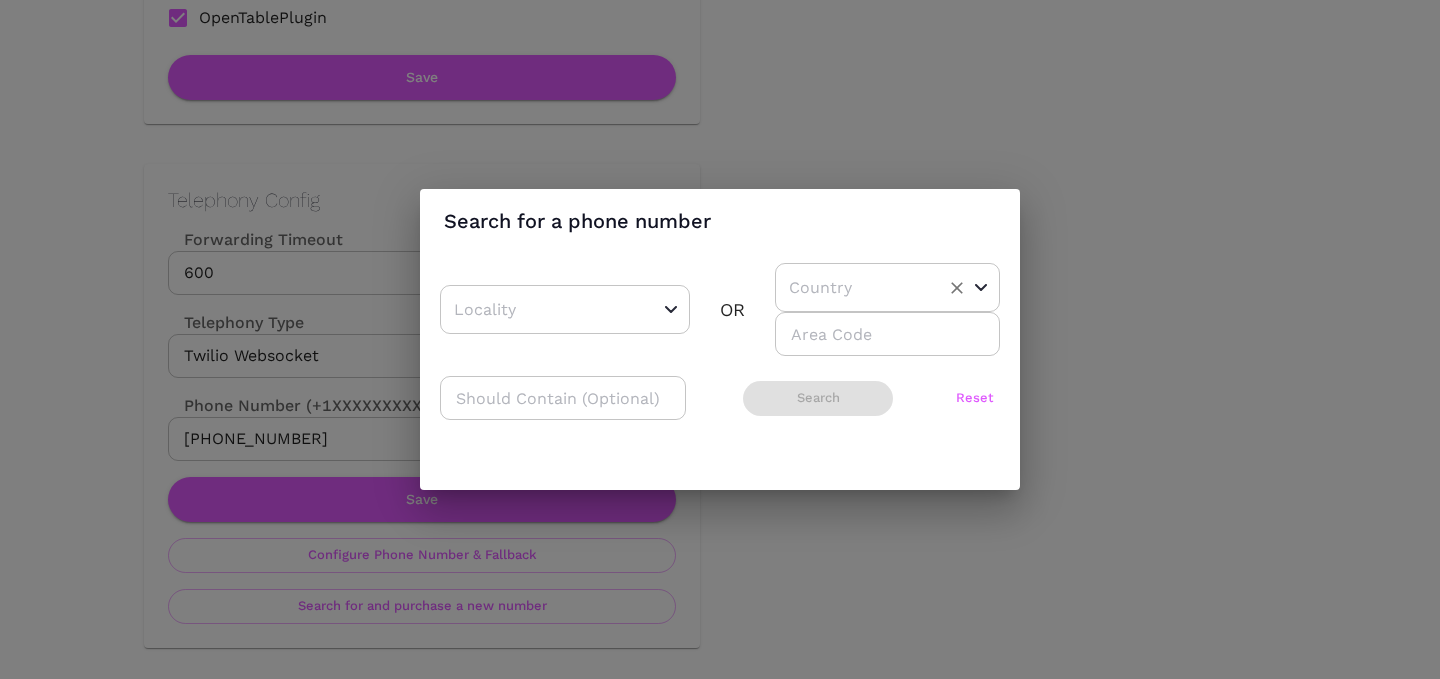 click at bounding box center [856, 287] 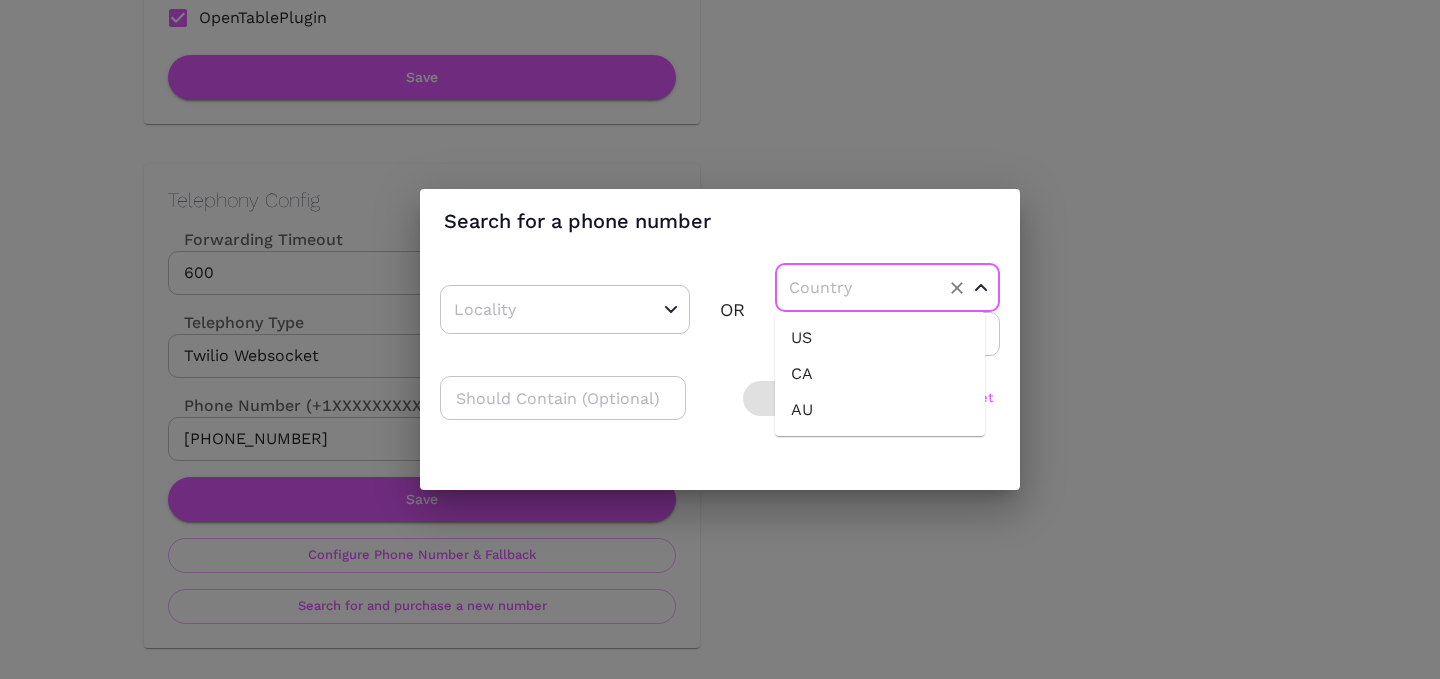 click on "CA" at bounding box center [880, 374] 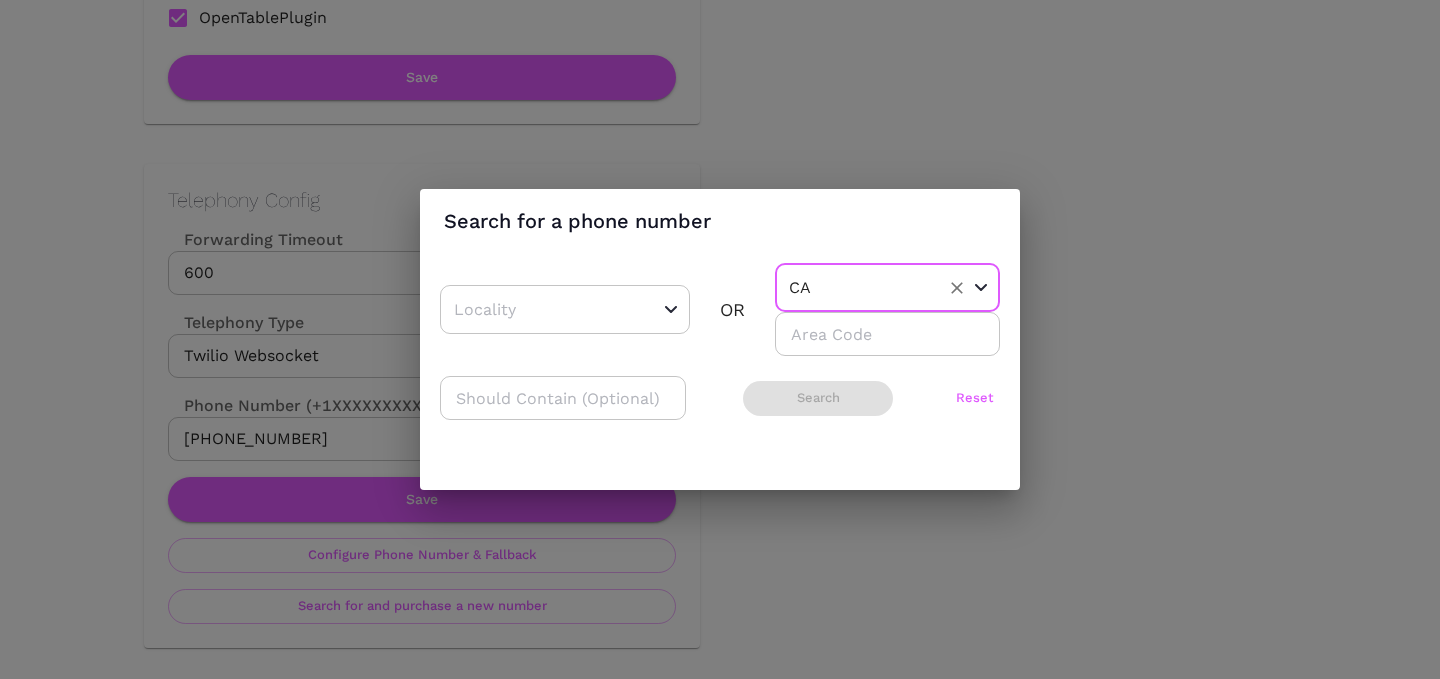 click at bounding box center [887, 334] 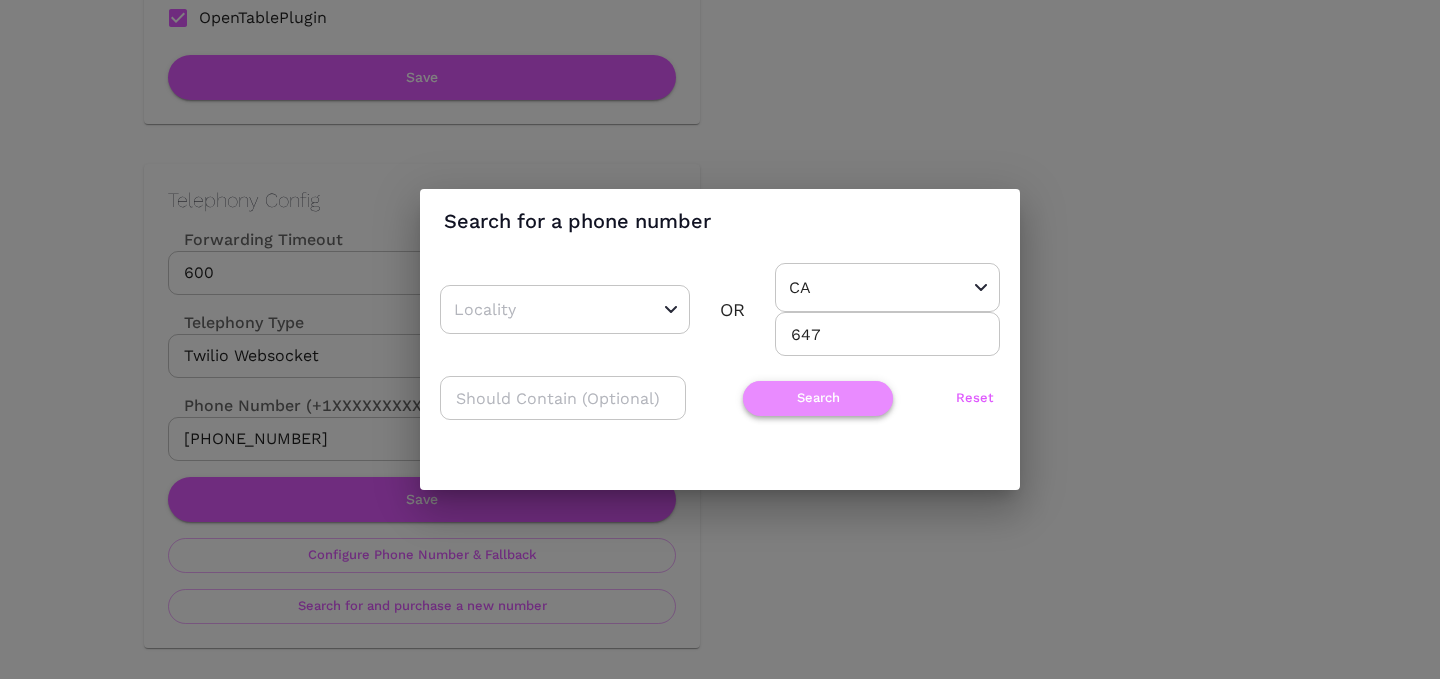 click on "Search" at bounding box center (818, 398) 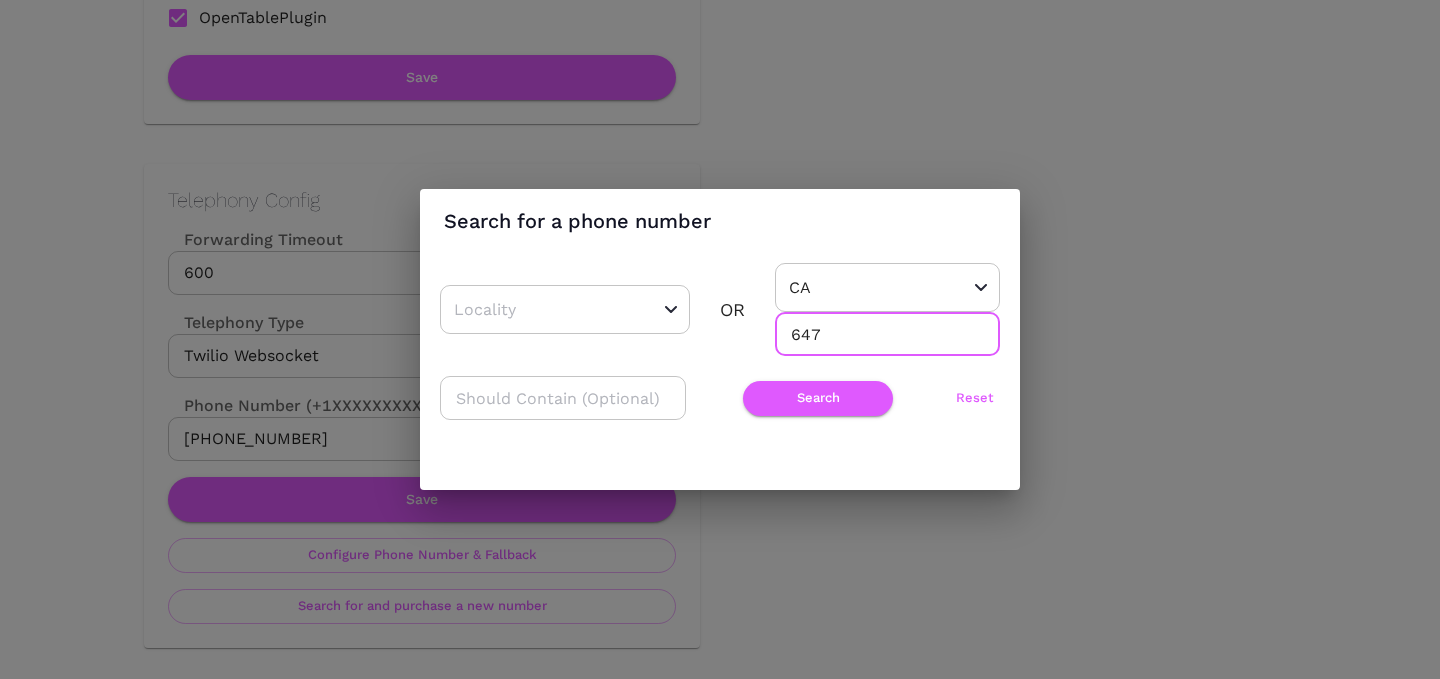 click on "647" at bounding box center [887, 334] 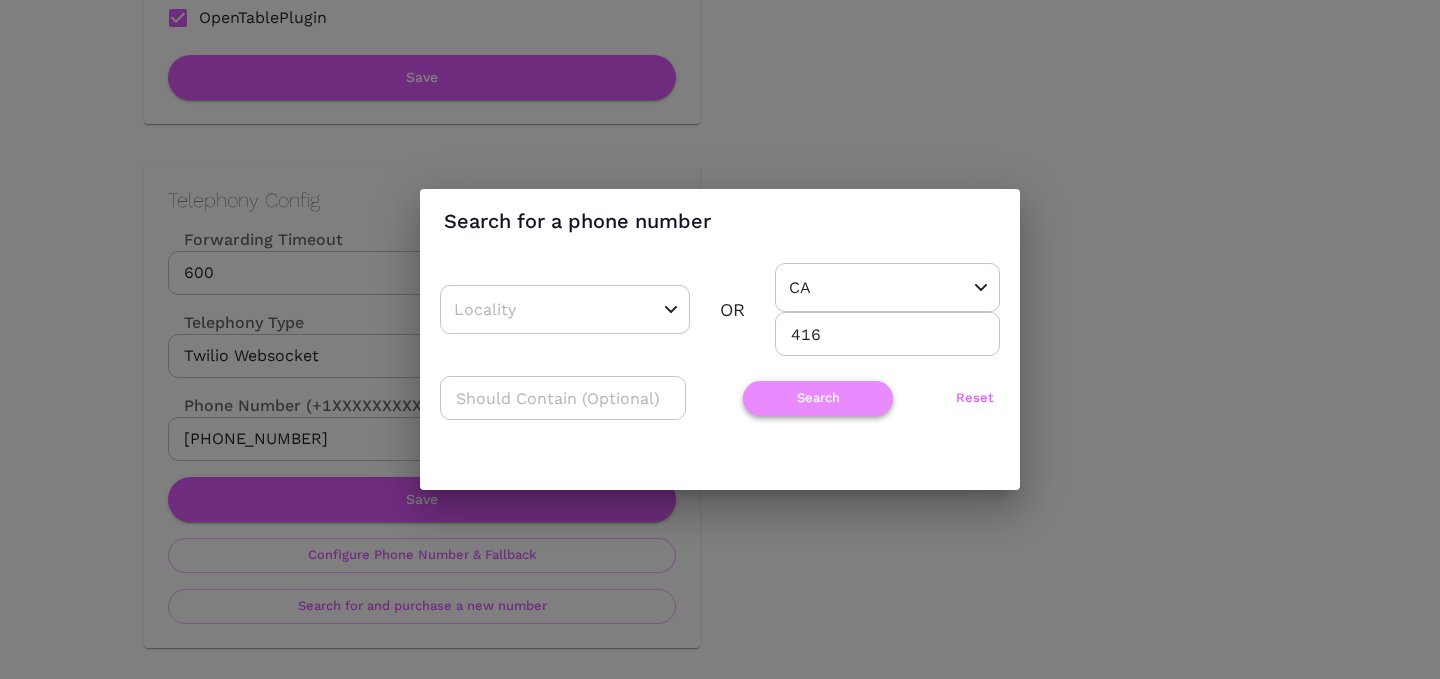 click on "Search" at bounding box center [818, 398] 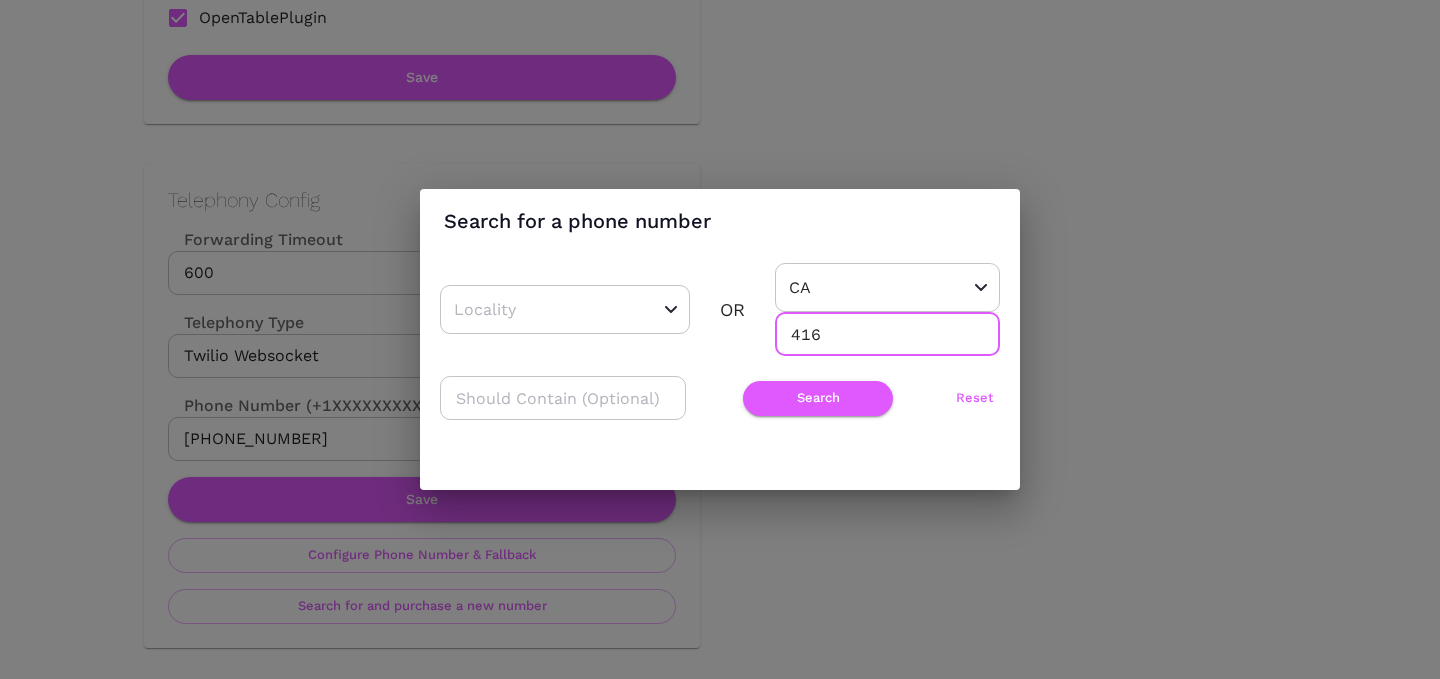 drag, startPoint x: 804, startPoint y: 336, endPoint x: 827, endPoint y: 336, distance: 23 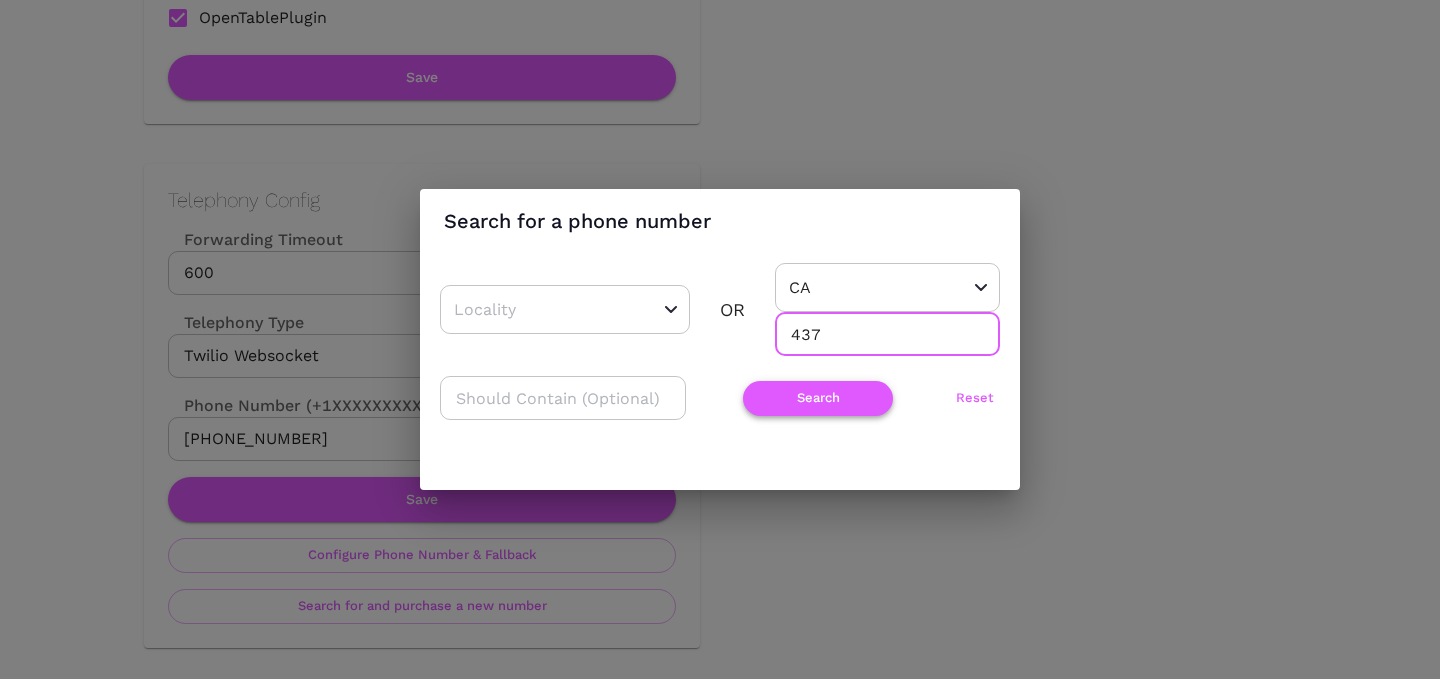 click on "Search" at bounding box center [818, 398] 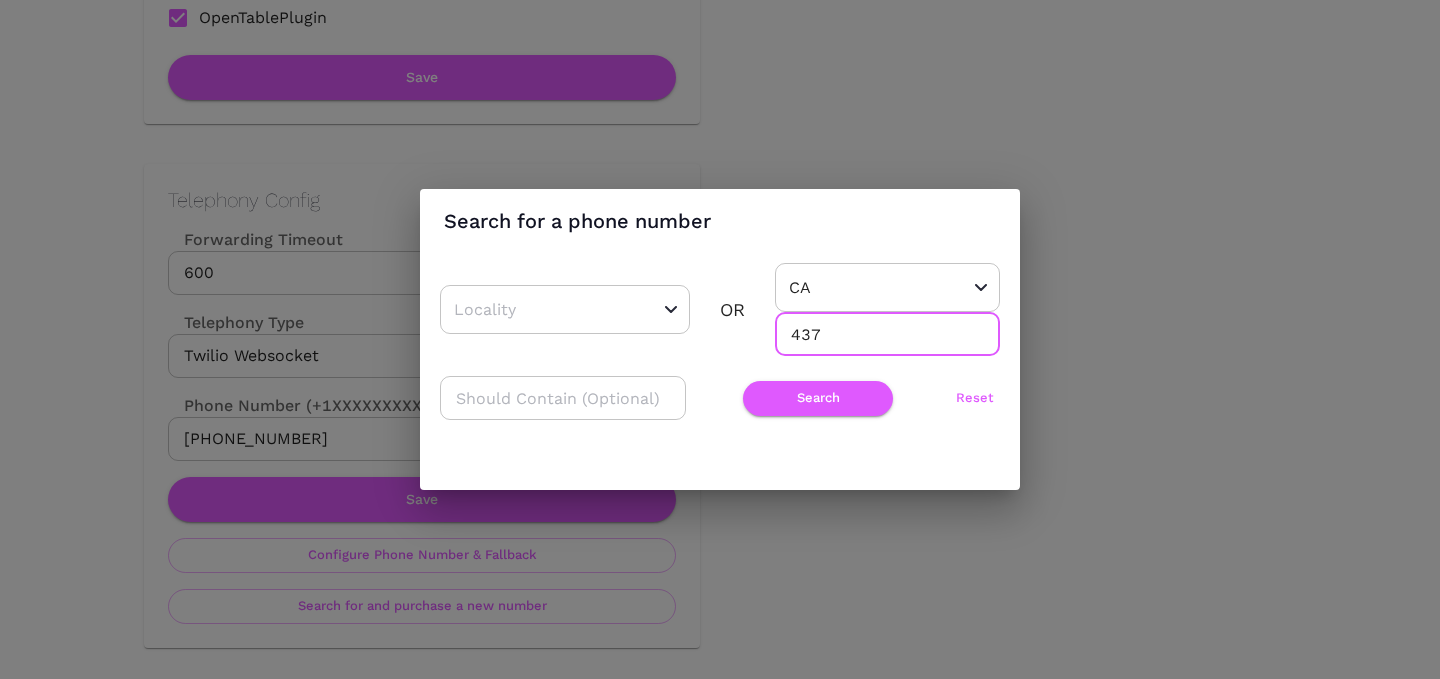 drag, startPoint x: 785, startPoint y: 341, endPoint x: 846, endPoint y: 341, distance: 61 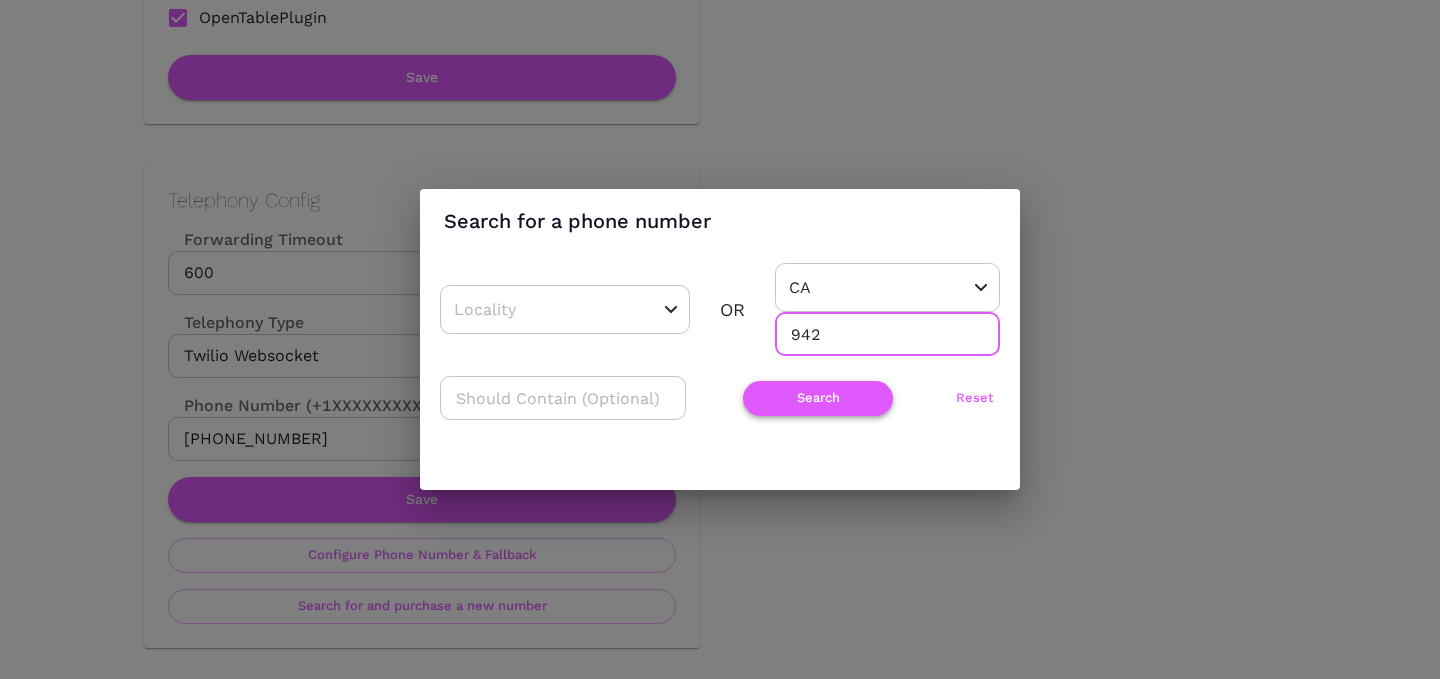 type on "942" 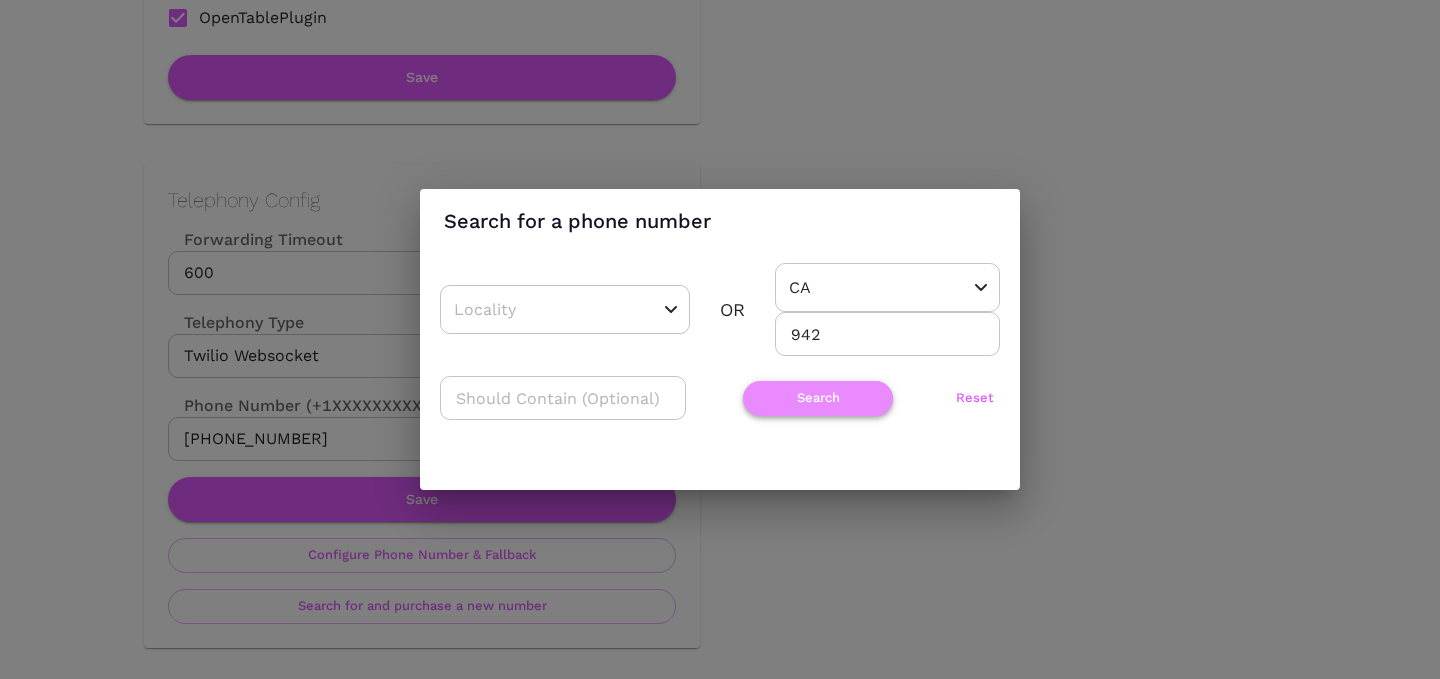 click on "Search" at bounding box center (818, 398) 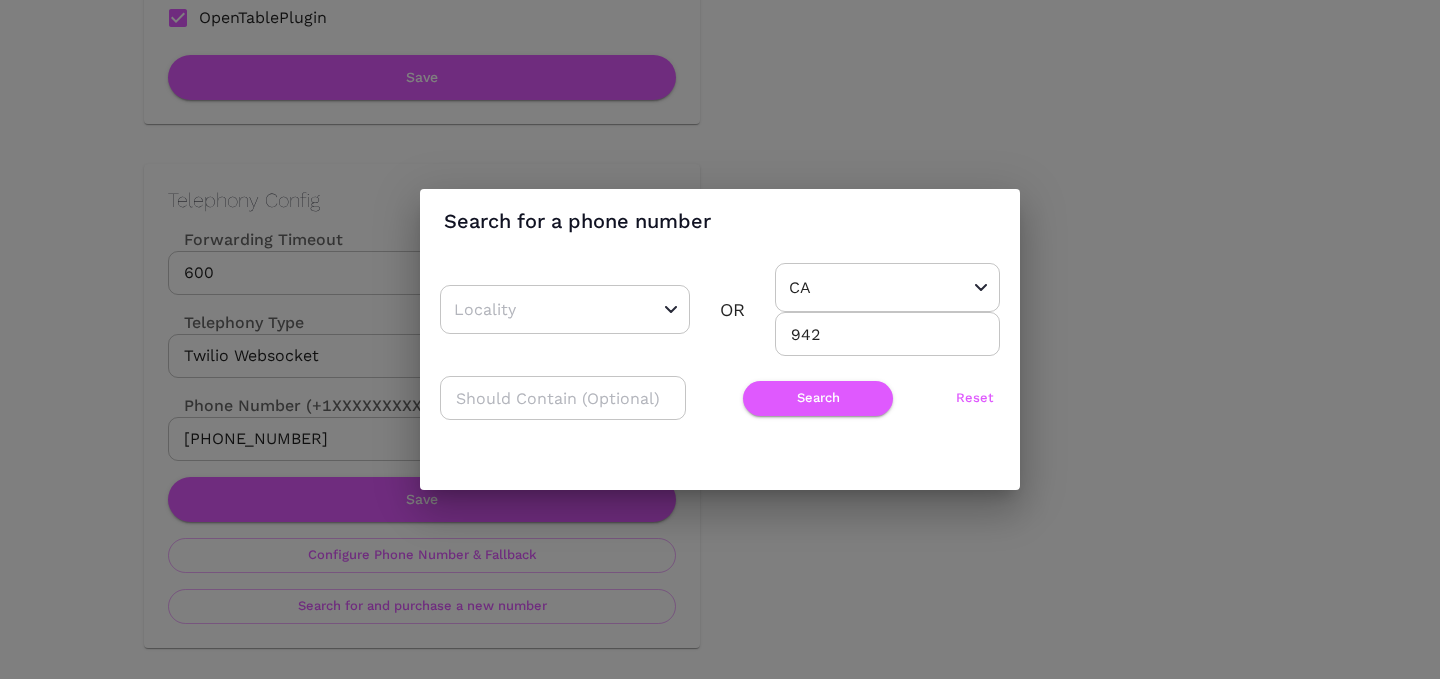 click on "Search for a phone number ​ OR [GEOGRAPHIC_DATA] ​ 942 ​ ​ Search Reset" at bounding box center [720, 339] 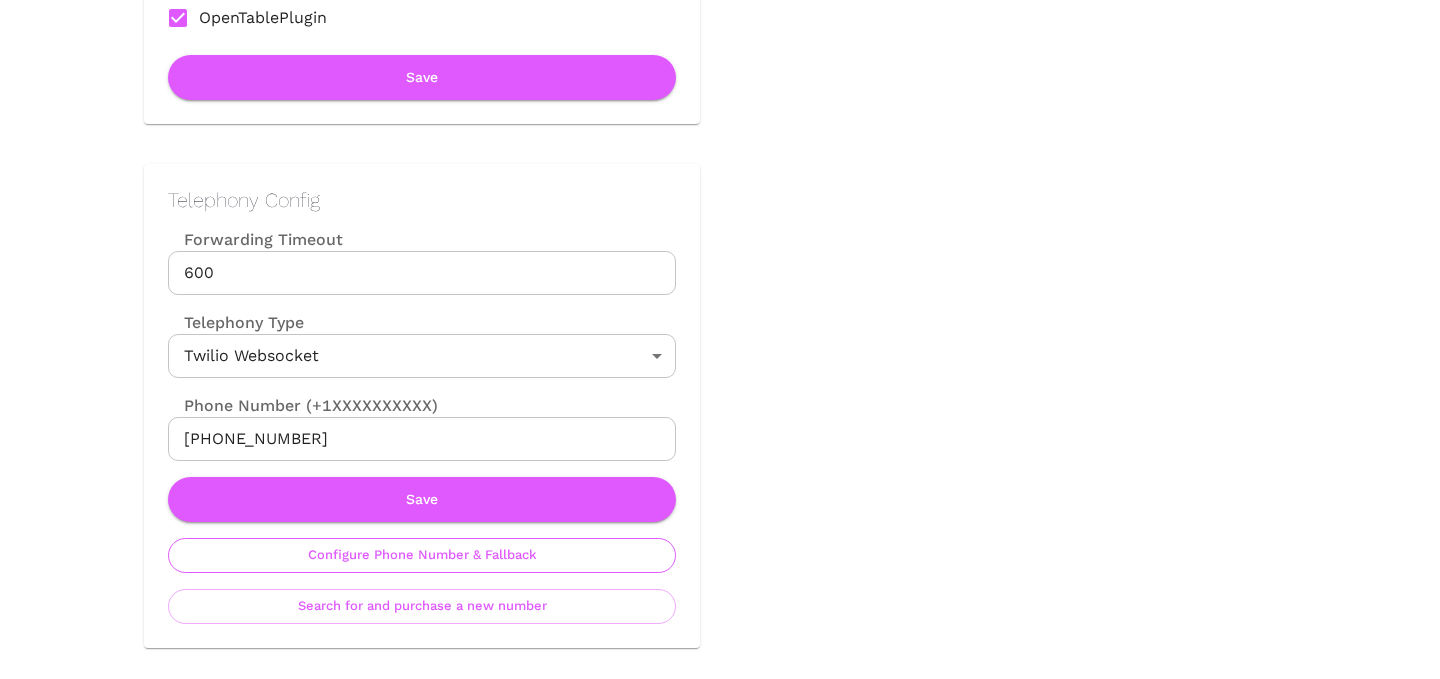 click on "Configure Phone Number & Fallback" at bounding box center (422, 555) 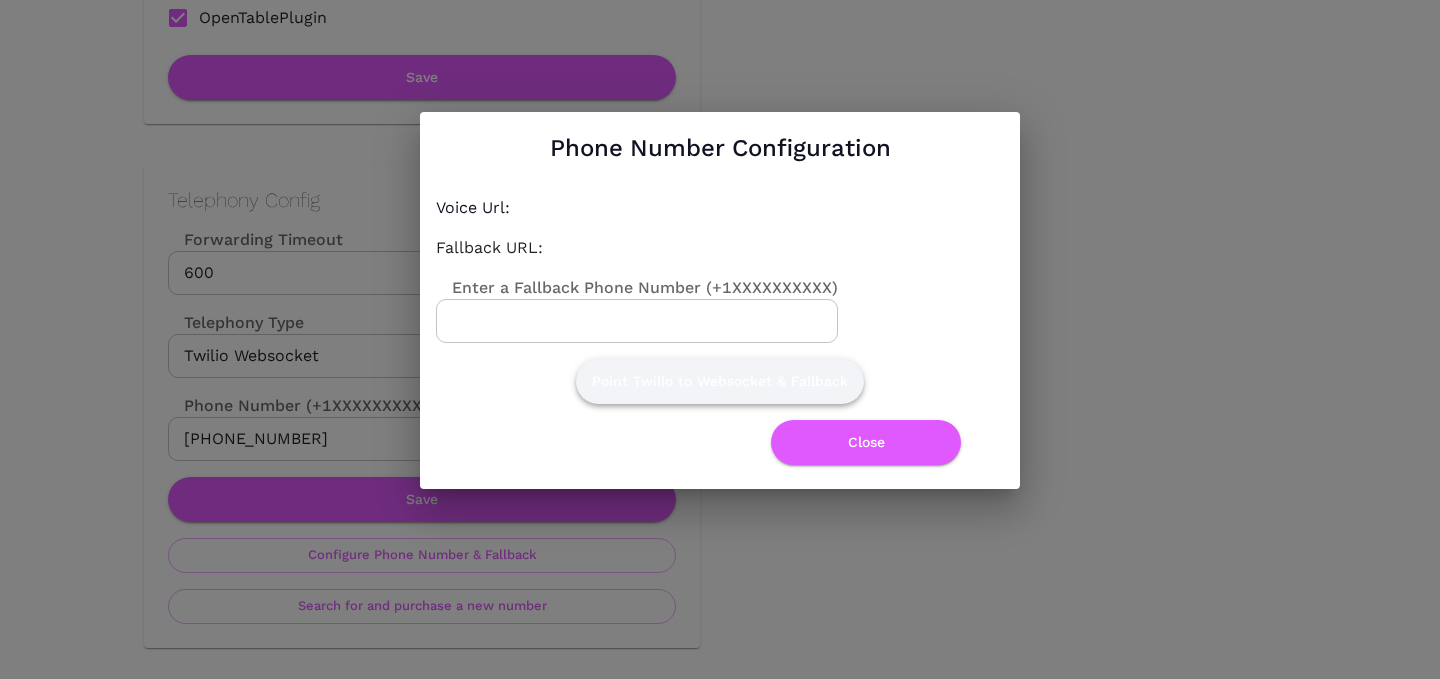 click on "Point Twilio to Websocket & Fallback" at bounding box center (720, 381) 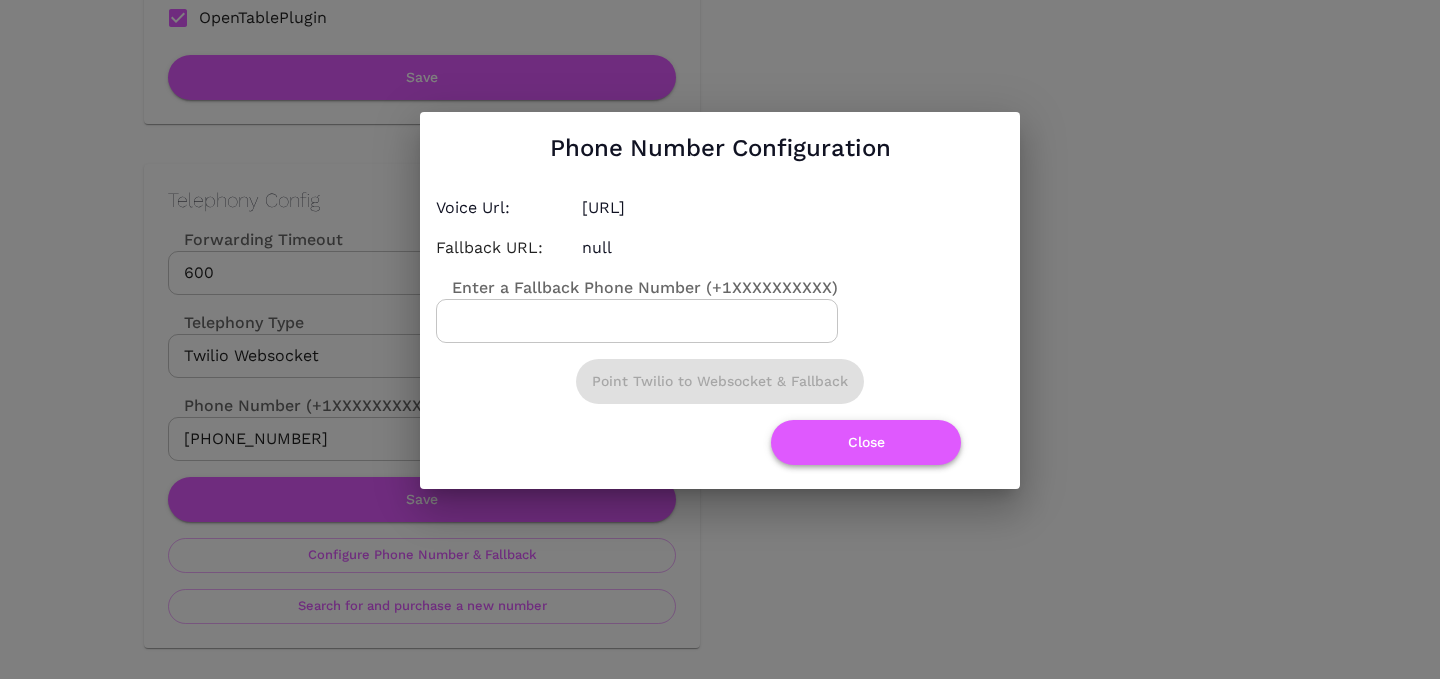 click on "Close" at bounding box center [866, 442] 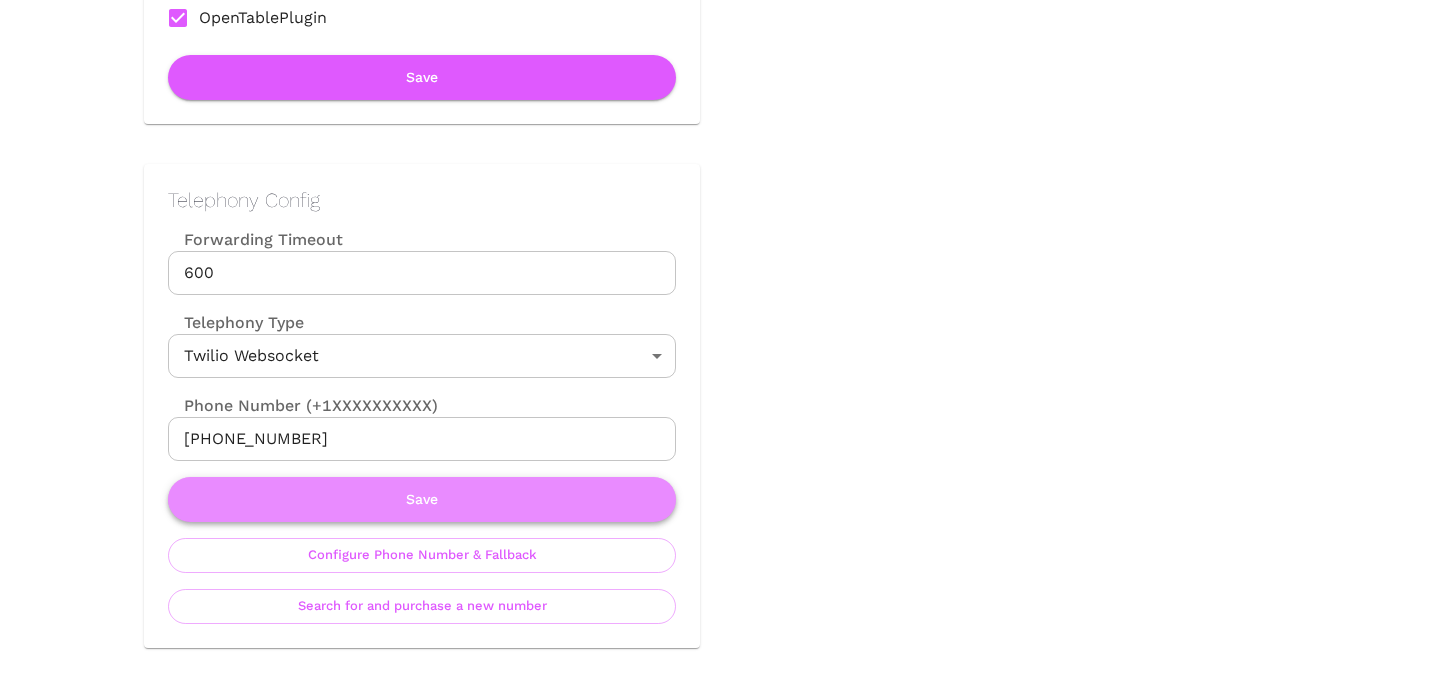 click on "Save" at bounding box center [422, 499] 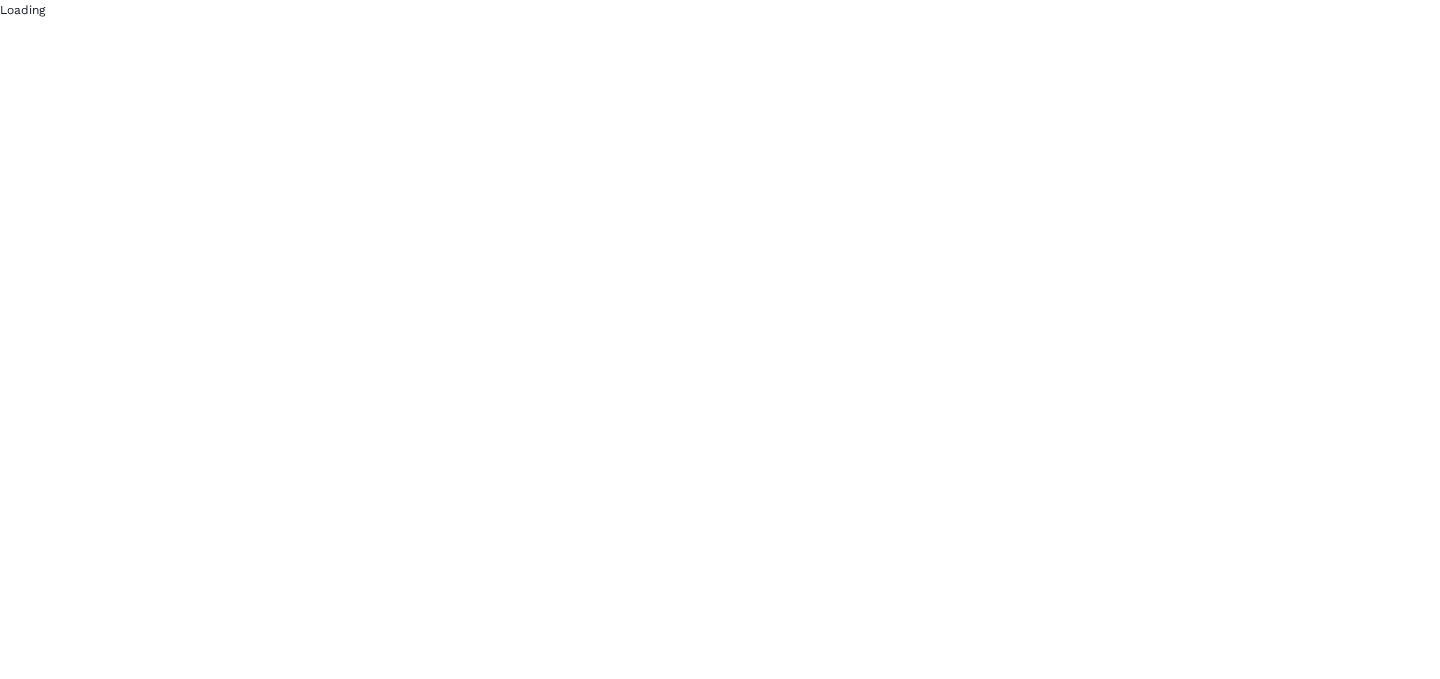 scroll, scrollTop: 0, scrollLeft: 0, axis: both 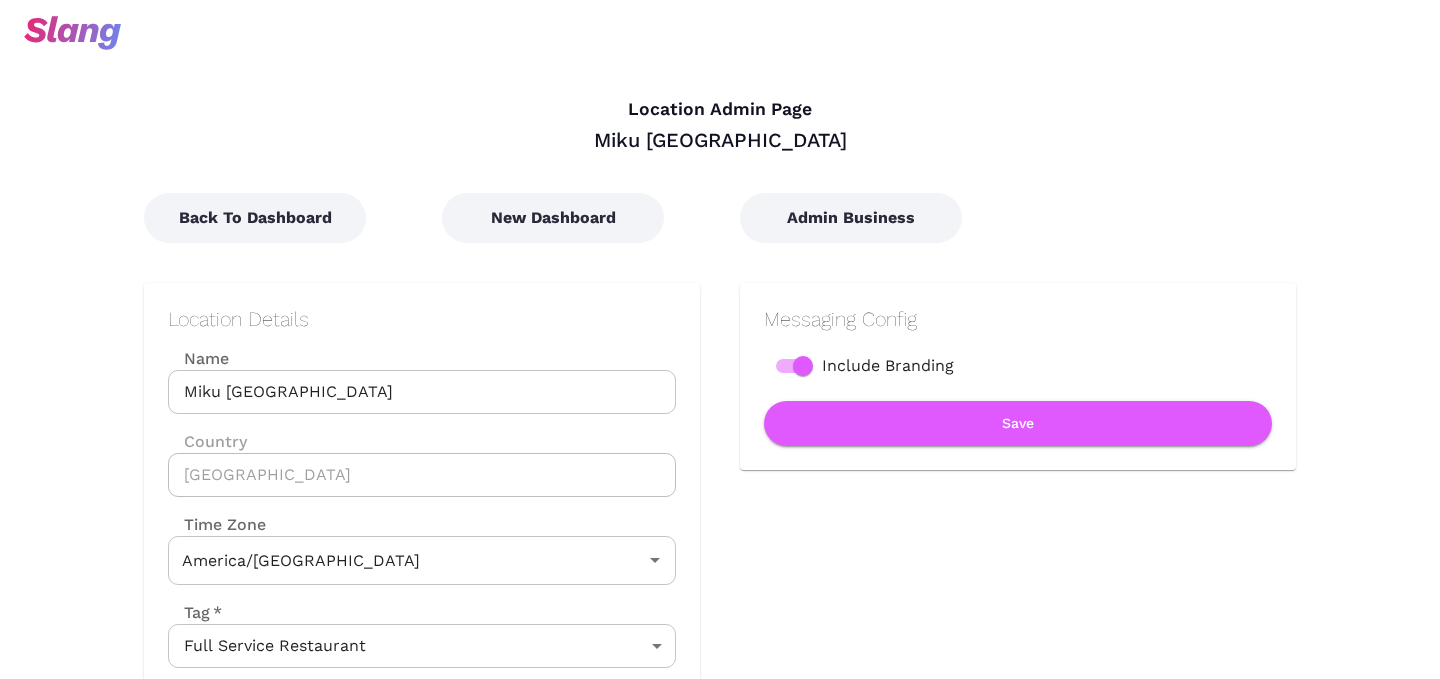type on "Eastern Time" 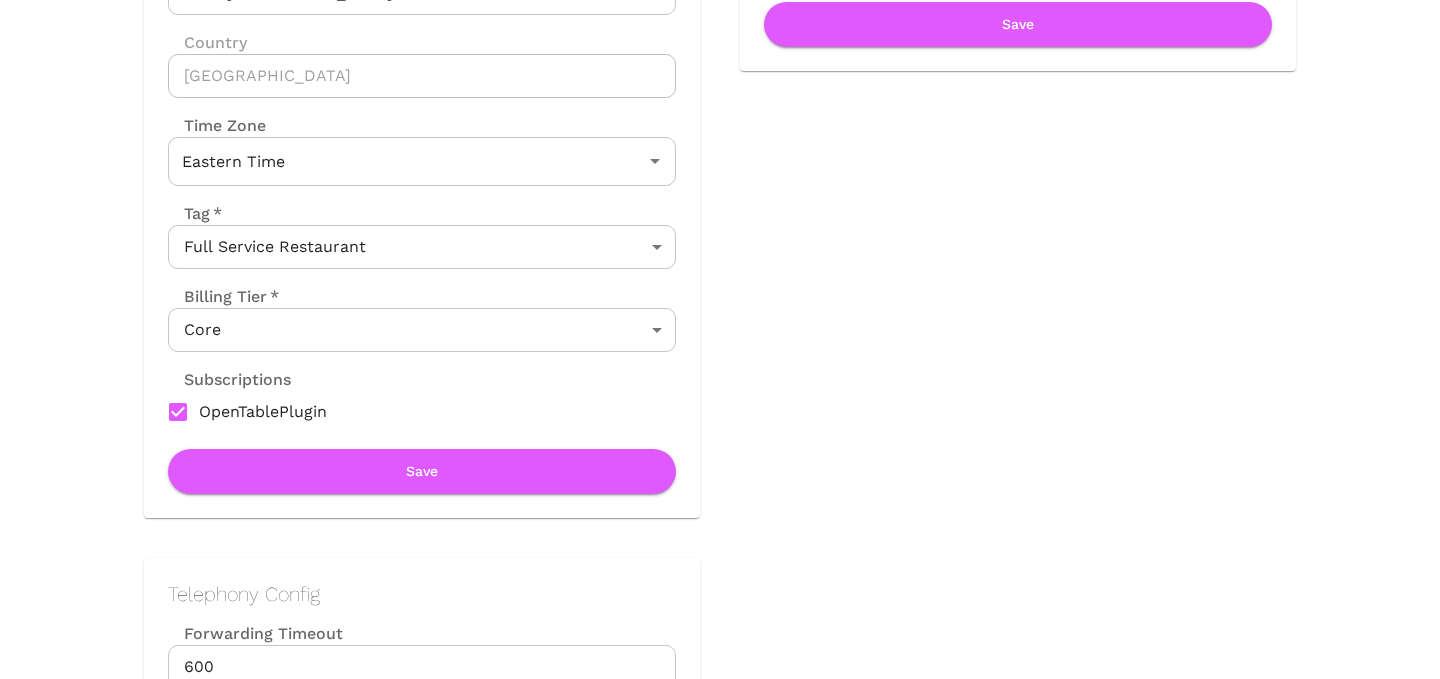 scroll, scrollTop: 728, scrollLeft: 0, axis: vertical 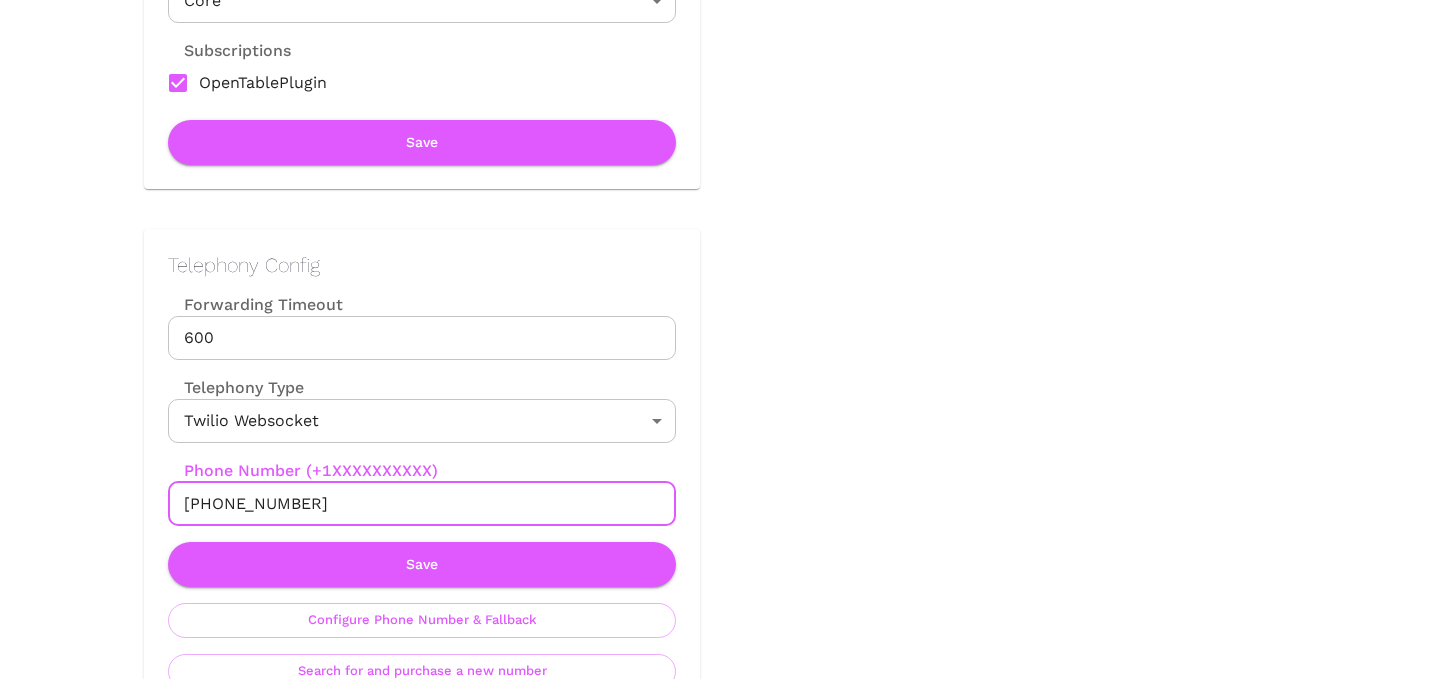 drag, startPoint x: 194, startPoint y: 503, endPoint x: 394, endPoint y: 503, distance: 200 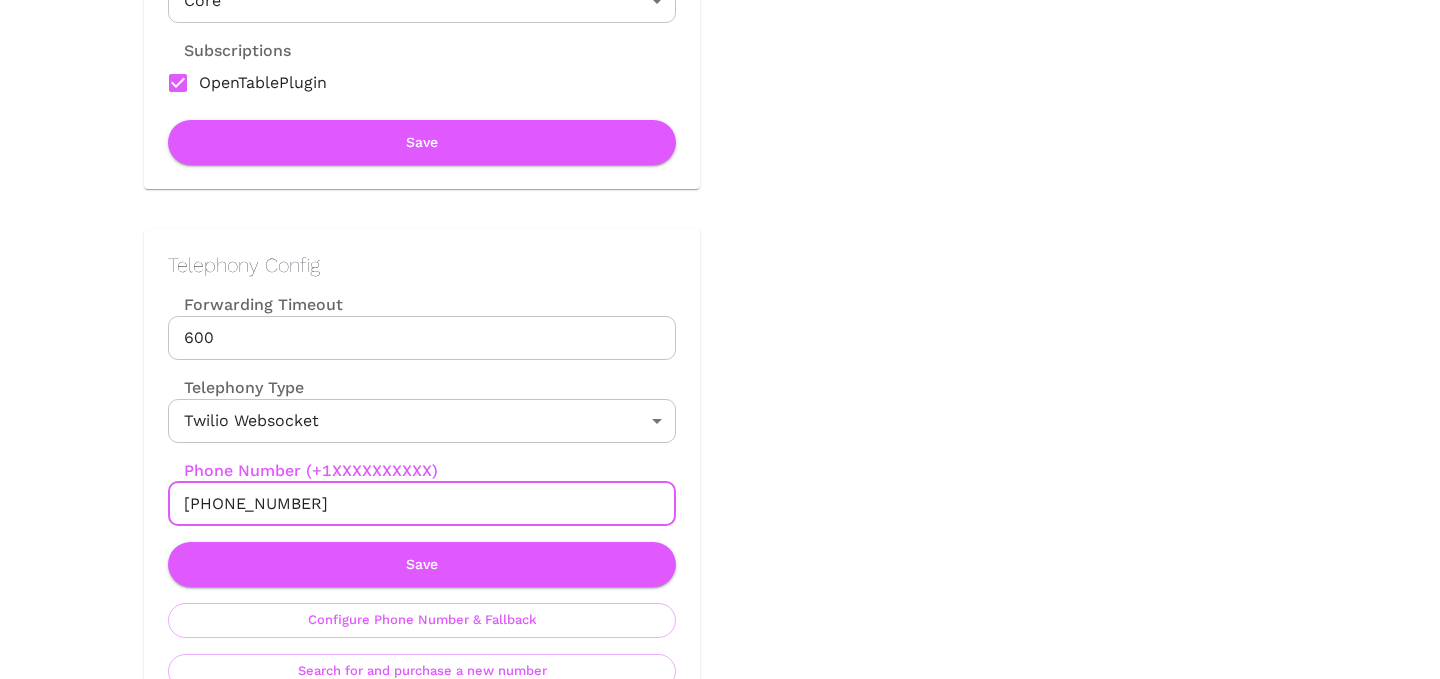 click on "[PHONE_NUMBER]" at bounding box center [422, 504] 